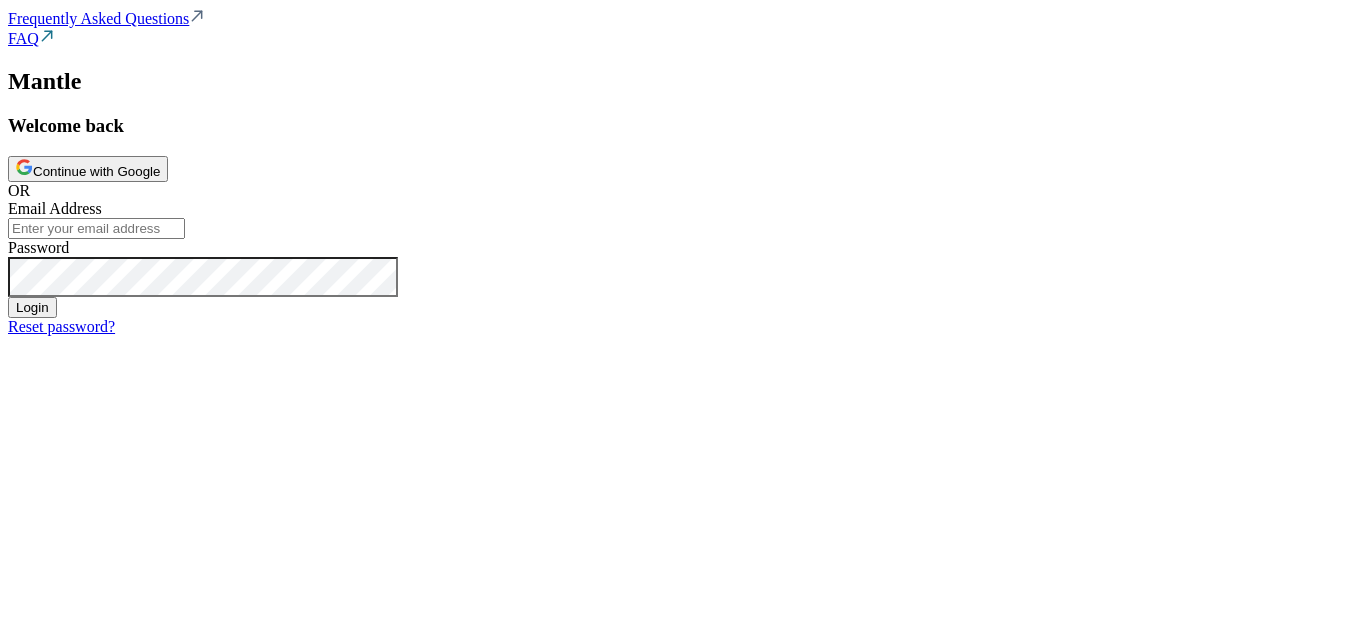 scroll, scrollTop: 0, scrollLeft: 0, axis: both 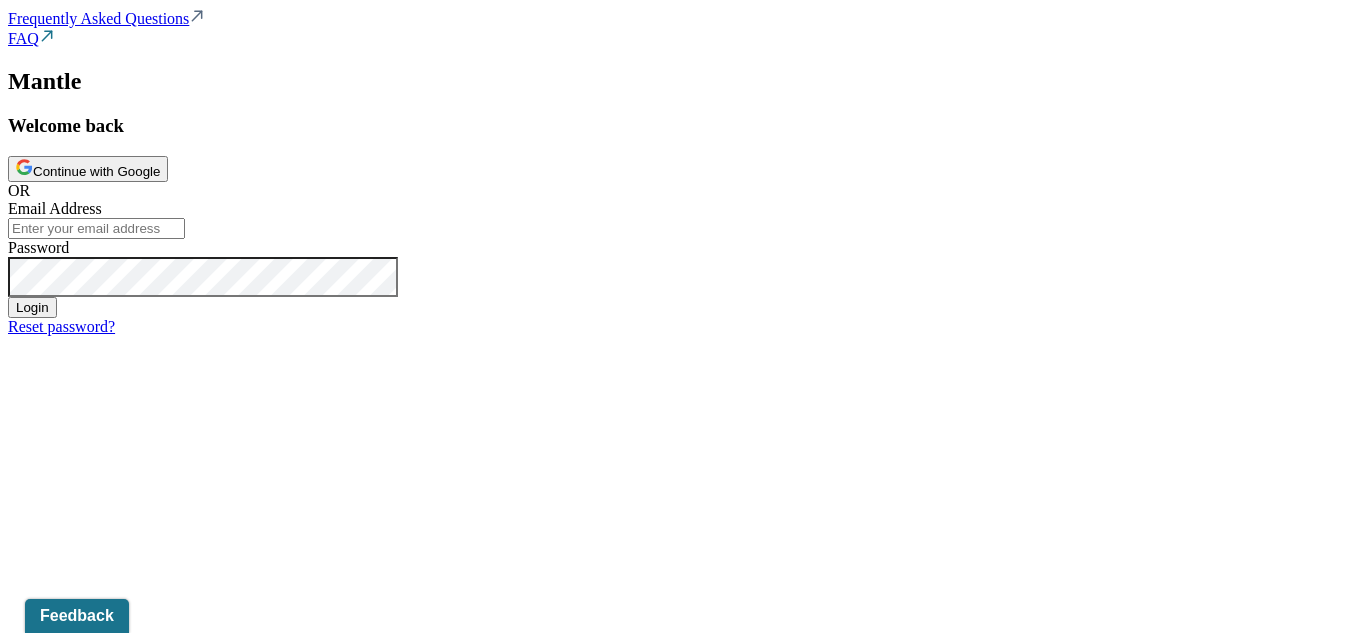 click on "Continue with Google" at bounding box center [88, 169] 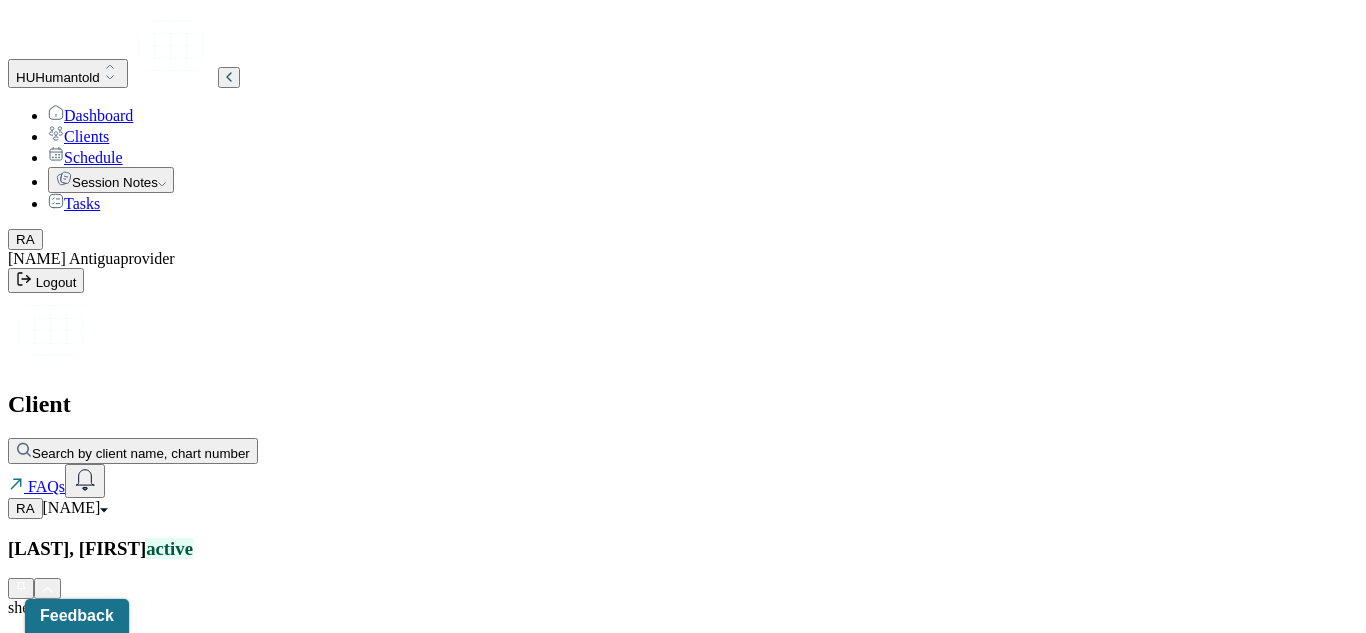 click on "Dashboard" at bounding box center [90, 115] 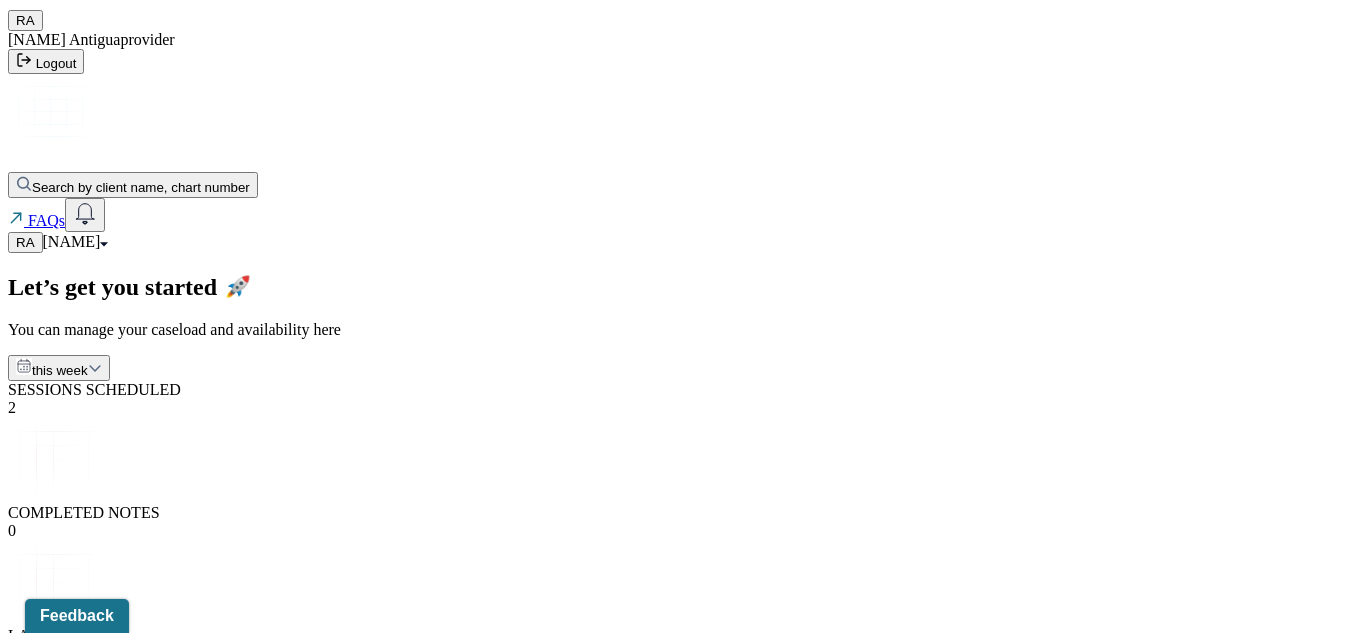scroll, scrollTop: 226, scrollLeft: 0, axis: vertical 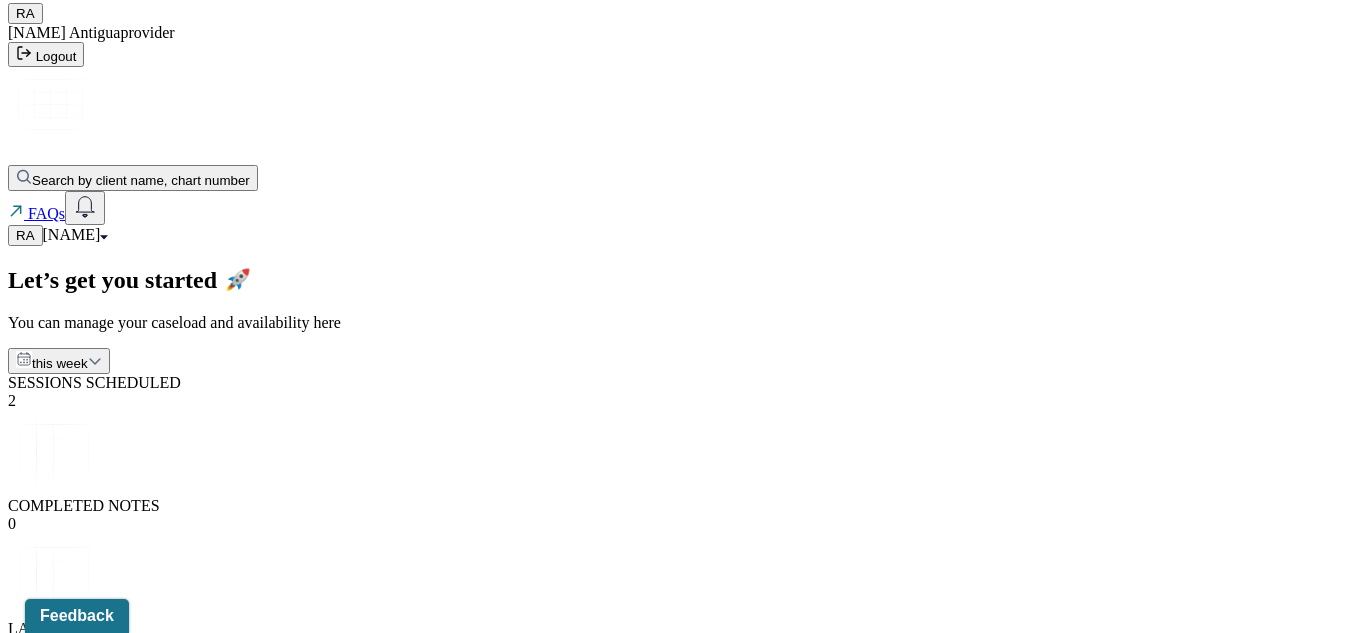 click on "Complete [NAME]'s Fri, 08/01 session note" at bounding box center (205, 1724) 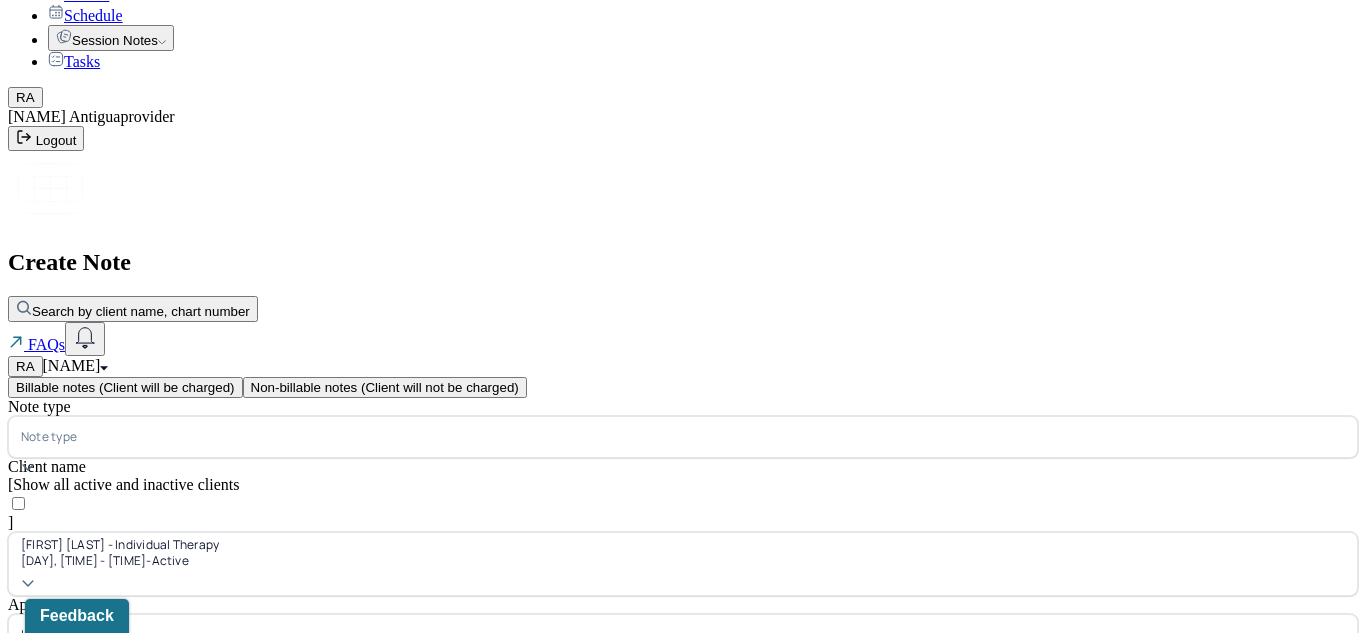 scroll, scrollTop: 95, scrollLeft: 0, axis: vertical 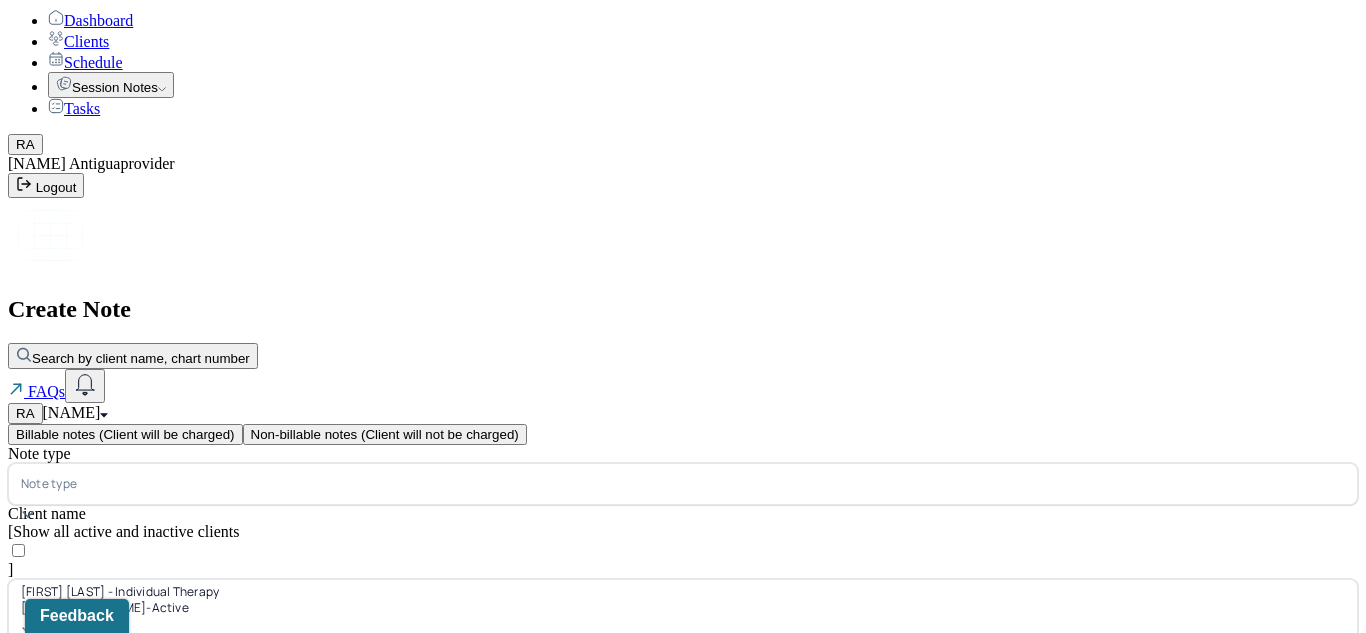 click at bounding box center [713, 484] 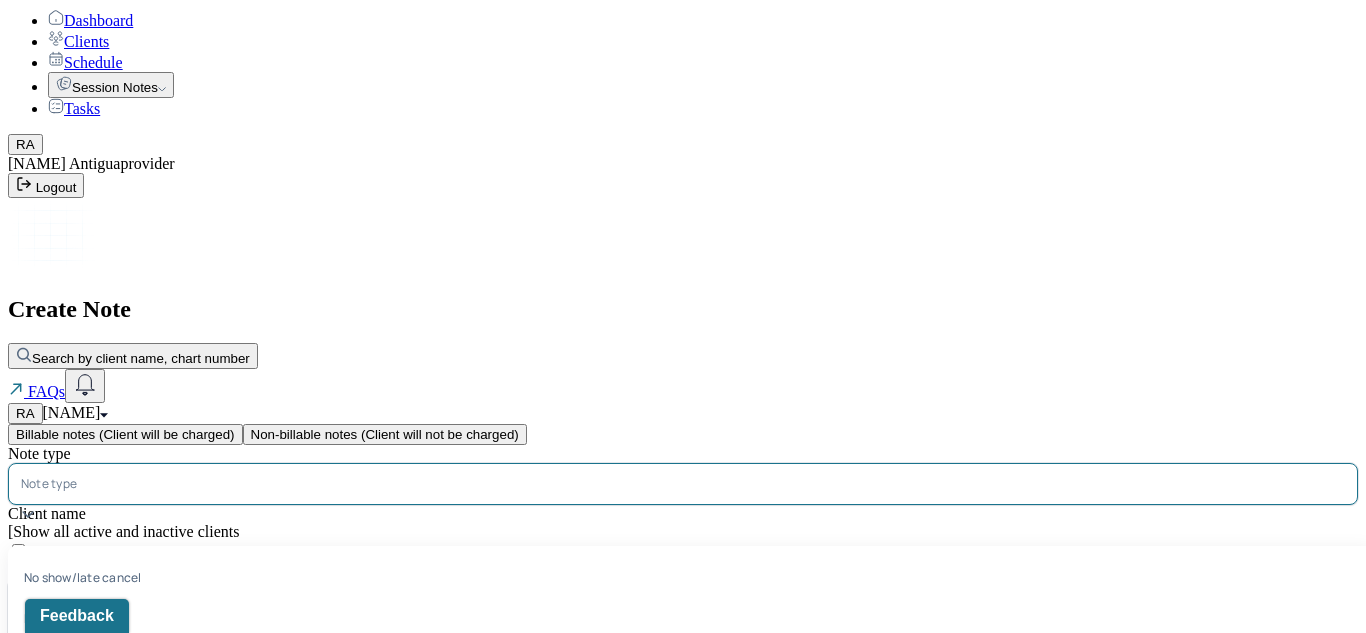 click on "Individual soap note" at bounding box center [691, 780] 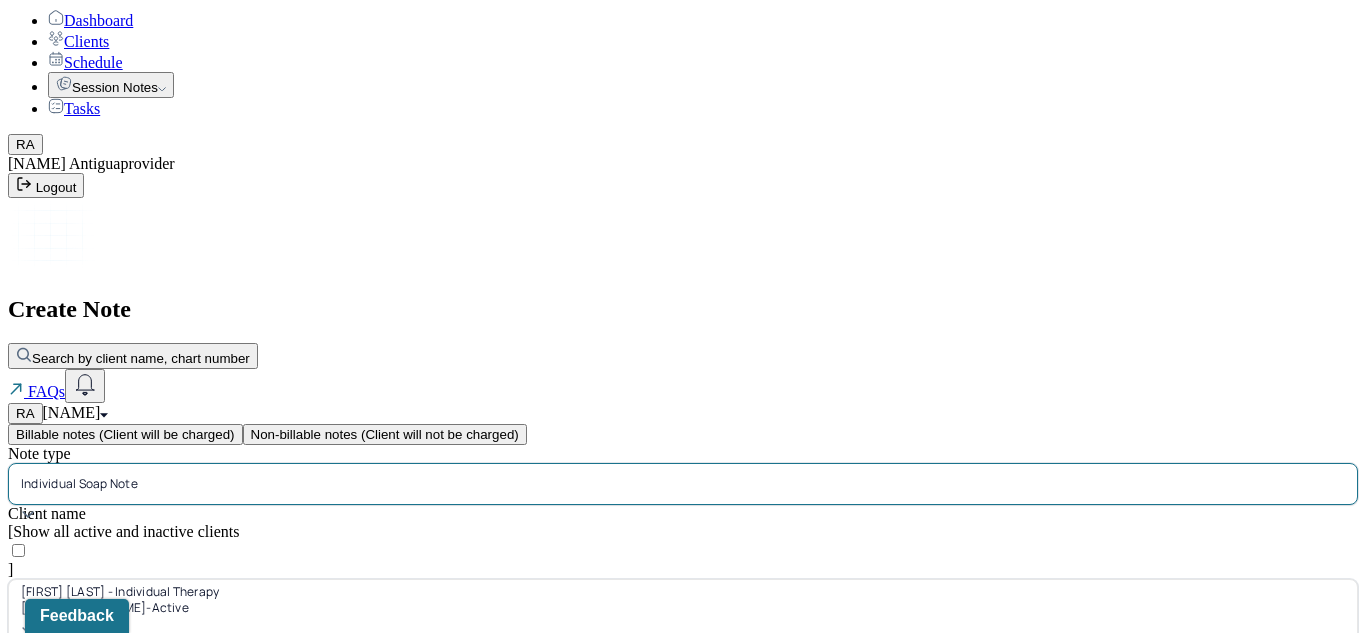 click on "Continue" at bounding box center (42, 856) 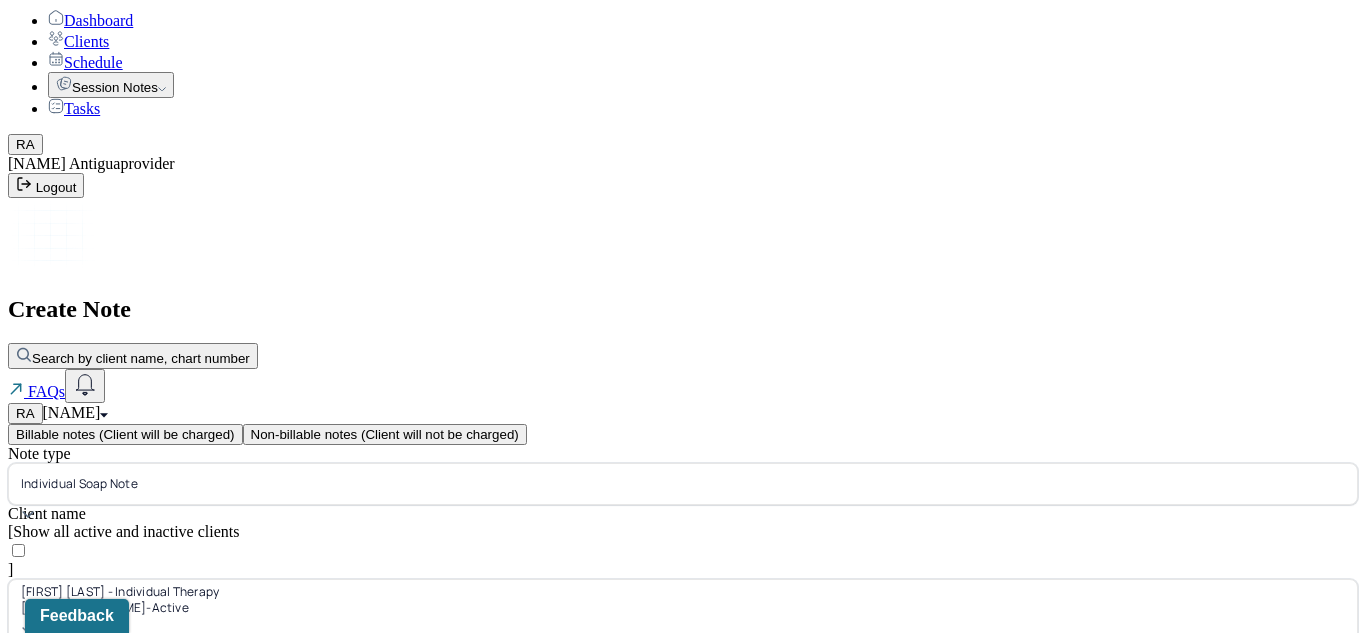 scroll, scrollTop: 0, scrollLeft: 0, axis: both 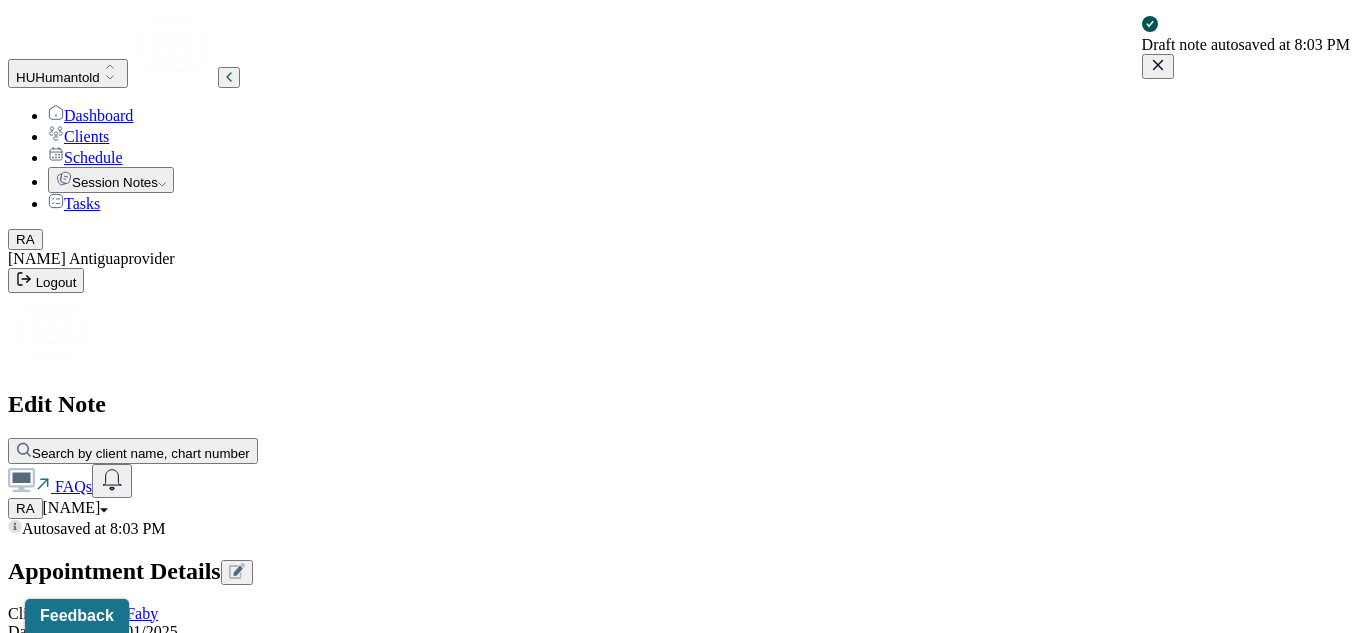 click on "RA [LAST]" at bounding box center [683, 508] 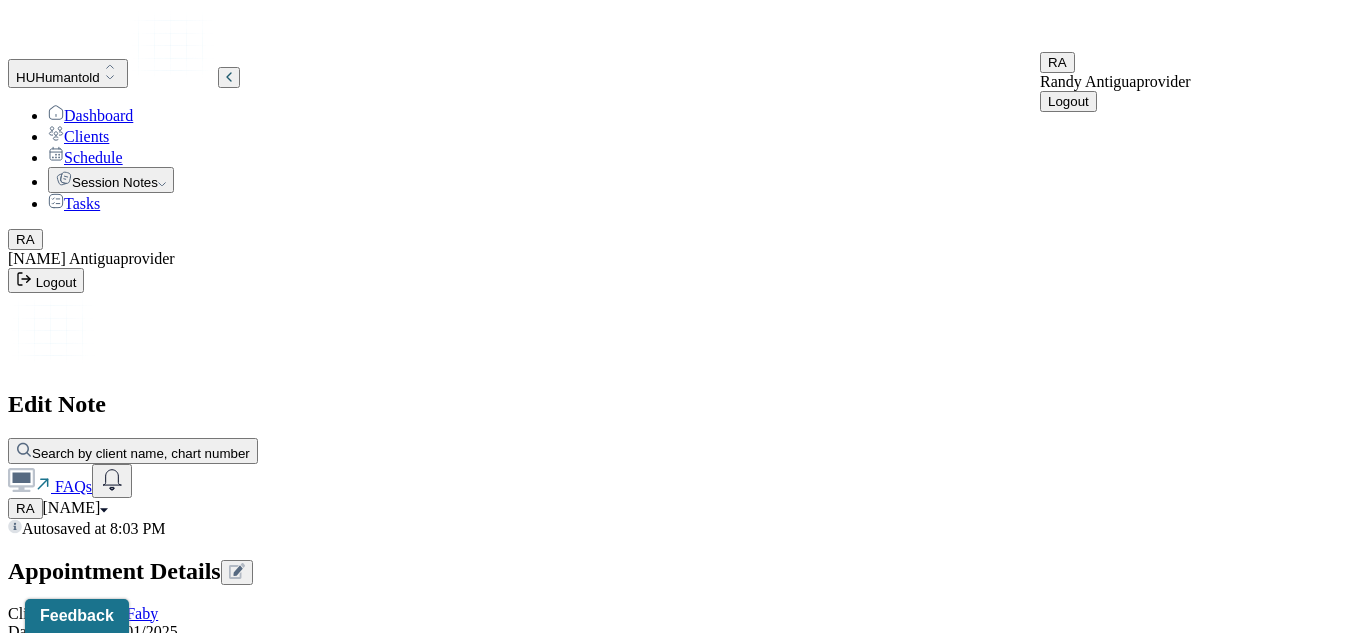 click on "Autosaved at 8:03 PM Appointment Details     Client name [NAME] [LAST] Date of service 08/01/2025 Time 5:00pm - 6:00pm Duration 1hr Appointment type individual therapy Provider name [NAME] [LAST] Modifier 1 95 Telemedicine Note type Individual soap note Appointment Details     Client name [NAME] [LAST] Date of service 08/01/2025 Time 5:00pm - 6:00pm Duration 1hr Appointment type individual therapy Provider name [NAME] [LAST] Modifier 1 95 Telemedicine Note type Individual soap note   Load previous session note   Instructions The fields marked with an asterisk ( * ) are required before you can submit your notes. Before you can submit your session notes, they must be signed. You have the option to save your notes as a draft before making a submission. Appointment location * Appointment location Primary diagnosis * Primary diagnosis Secondary diagnosis (optional) Secondary diagnosis Tertiary diagnosis (optional) Tertiary diagnosis Emotional / Behavioural symptoms demonstrated * Causing * Causing Intention for Session" at bounding box center (683, 2279) 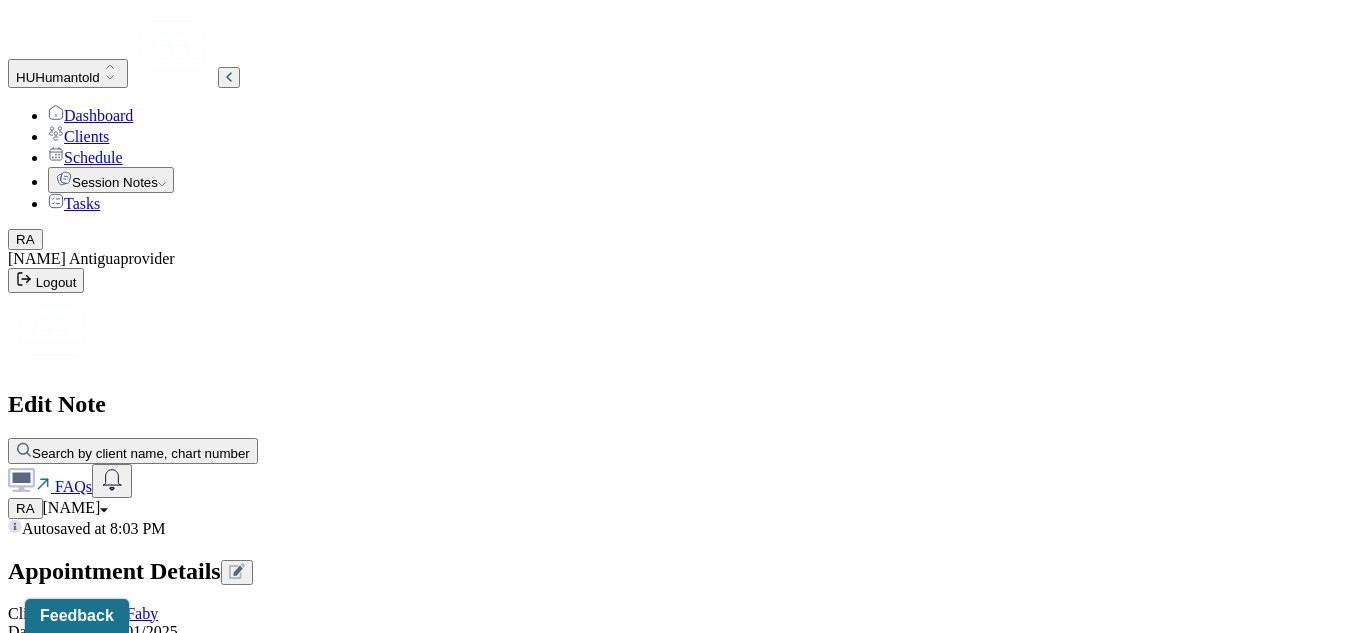click on "Autosaved at 8:03 PM Appointment Details     Client name [NAME] [LAST] Date of service 08/01/2025 Time 5:00pm - 6:00pm Duration 1hr Appointment type individual therapy Provider name [NAME] [LAST] Modifier 1 95 Telemedicine Note type Individual soap note Appointment Details     Client name [NAME] [LAST] Date of service 08/01/2025 Time 5:00pm - 6:00pm Duration 1hr Appointment type individual therapy Provider name [NAME] [LAST] Modifier 1 95 Telemedicine Note type Individual soap note   Load previous session note   Instructions The fields marked with an asterisk ( * ) are required before you can submit your notes. Before you can submit your session notes, they must be signed. You have the option to save your notes as a draft before making a submission. Appointment location * Appointment location Primary diagnosis * Primary diagnosis Secondary diagnosis (optional) Secondary diagnosis Tertiary diagnosis (optional) Tertiary diagnosis Emotional / Behavioural symptoms demonstrated * Causing * Causing Intention for Session" at bounding box center [683, 2279] 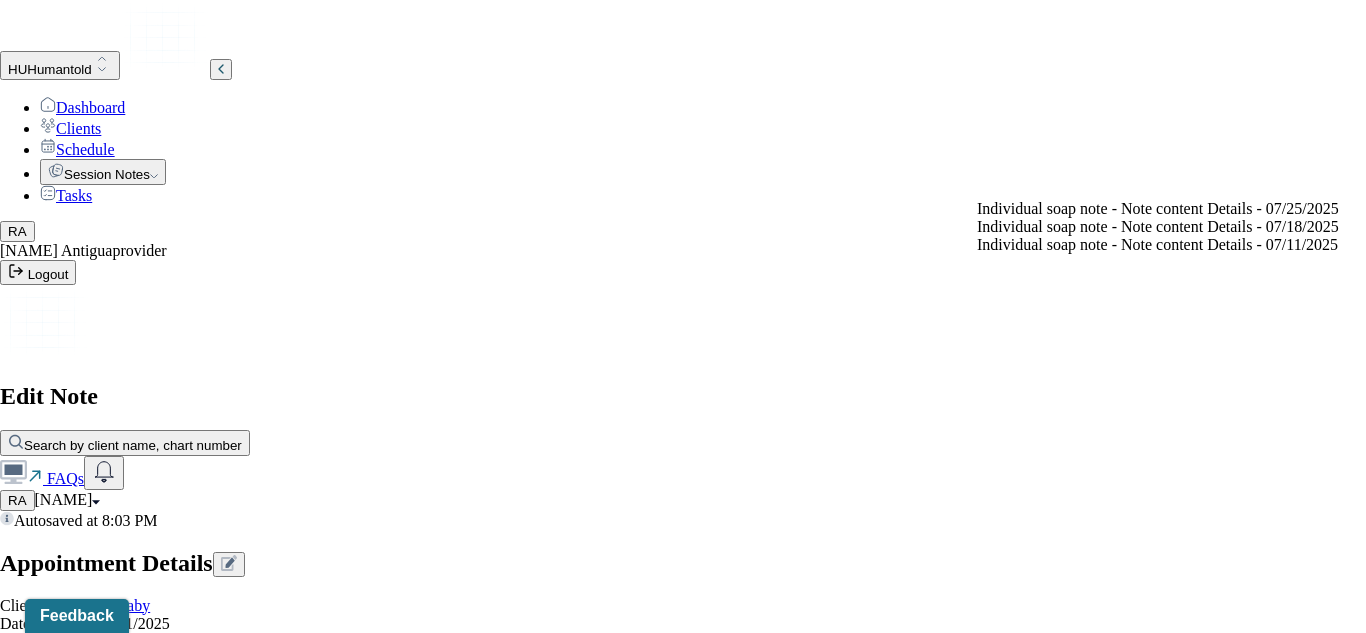 click on "Individual soap note   - Note content Details -   07/25/2025" at bounding box center [1158, 209] 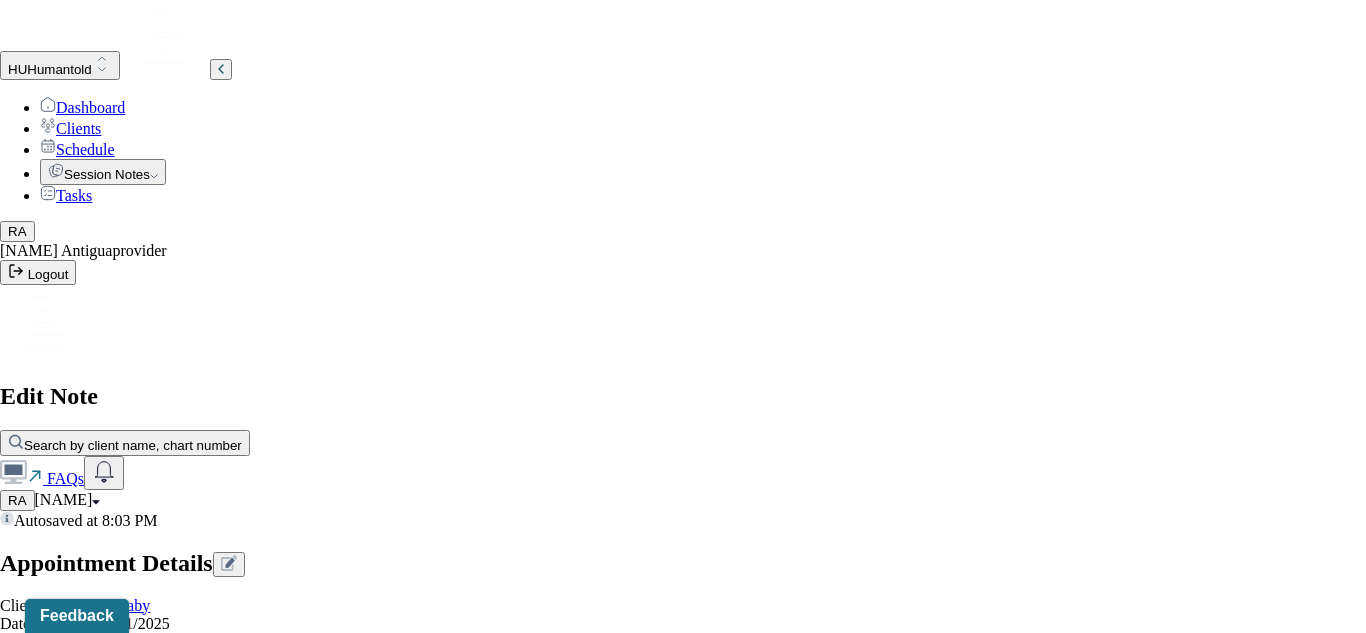 click on "Yes, Load Previous Note" at bounding box center [139, 4231] 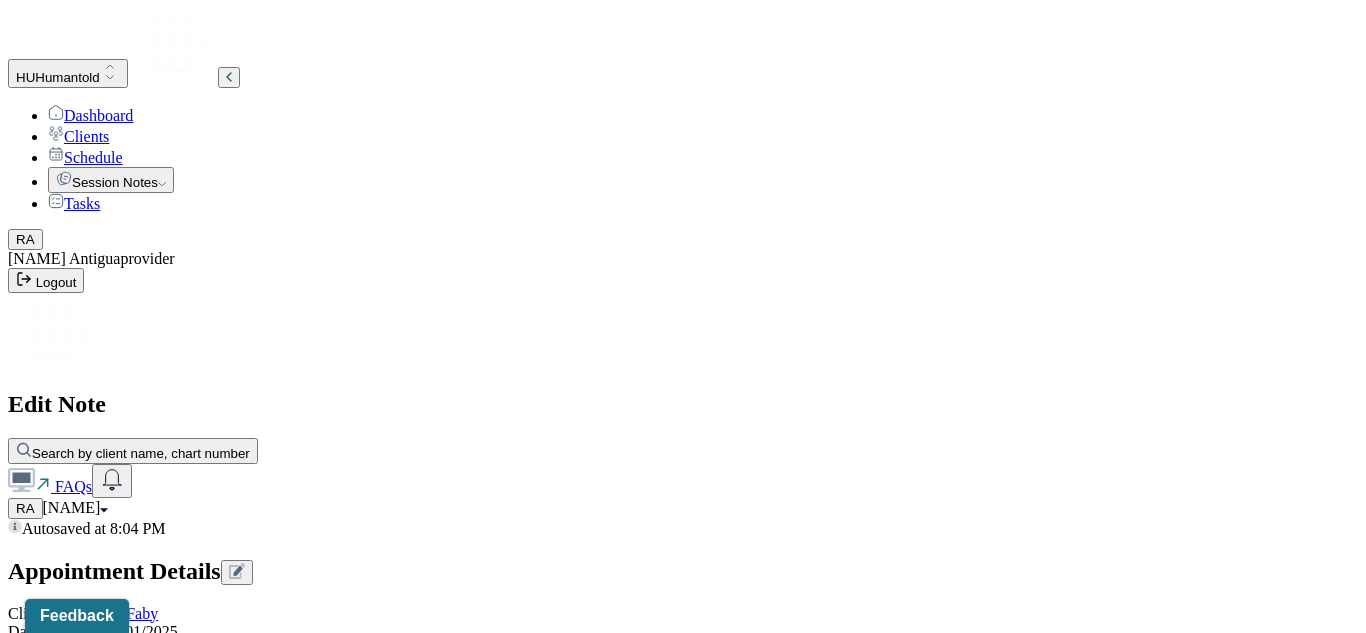 click on "Autosaved at 8:04 PM Appointment Details     Client name [NAME] [LAST] Date of service 08/01/2025 Time 5:00pm - 6:00pm Duration 1hr Appointment type individual therapy Provider name [NAME] [LAST] Modifier 1 95 Telemedicine Note type Individual soap note Appointment Details     Client name [NAME] [LAST] Date of service 08/01/2025 Time 5:00pm - 6:00pm Duration 1hr Appointment type individual therapy Provider name [NAME] [LAST] Modifier 1 95 Telemedicine Note type Individual soap note   Load previous session note   Instructions The fields marked with an asterisk ( * ) are required before you can submit your notes. Before you can submit your session notes, they must be signed. You have the option to save your notes as a draft before making a submission. Appointment location * Teletherapy Client Teletherapy Location Home Office Other Provider Teletherapy Location Home Office Other Consent was received for the teletherapy session The teletherapy session was conducted via video Primary diagnosis * Secondary diagnosis * *" at bounding box center [683, 2424] 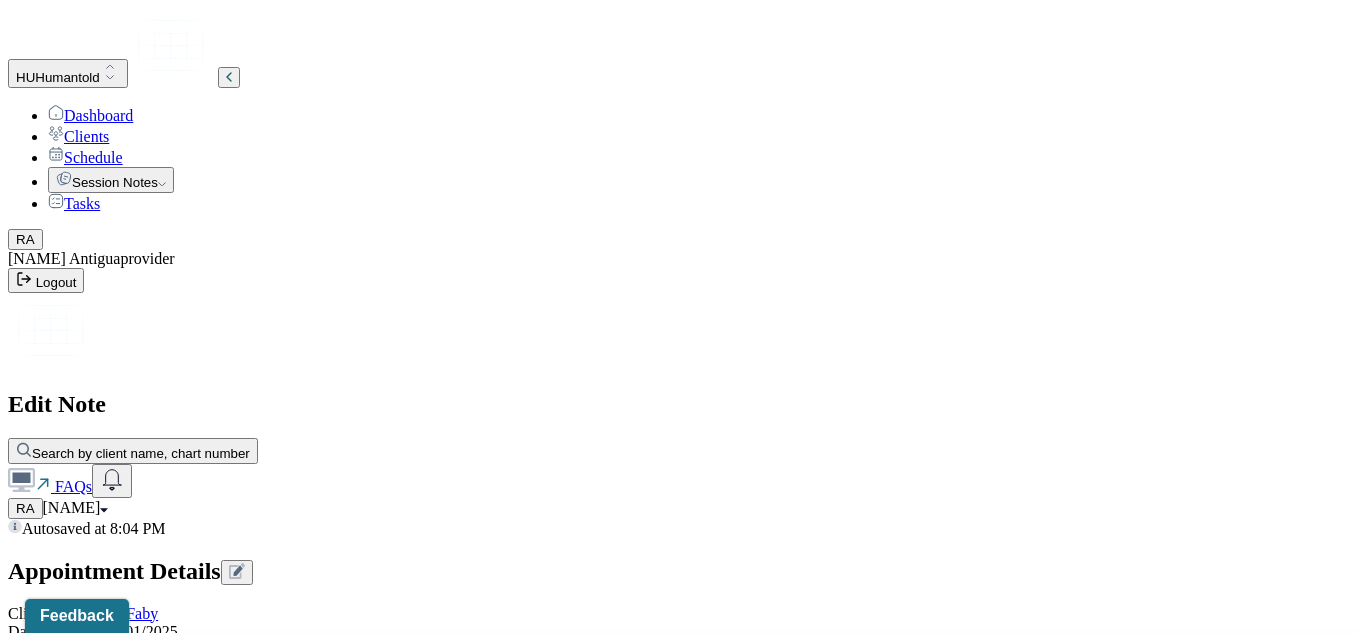 click on "Attempts to alleviate the emotional disturbances" at bounding box center [691, 672] 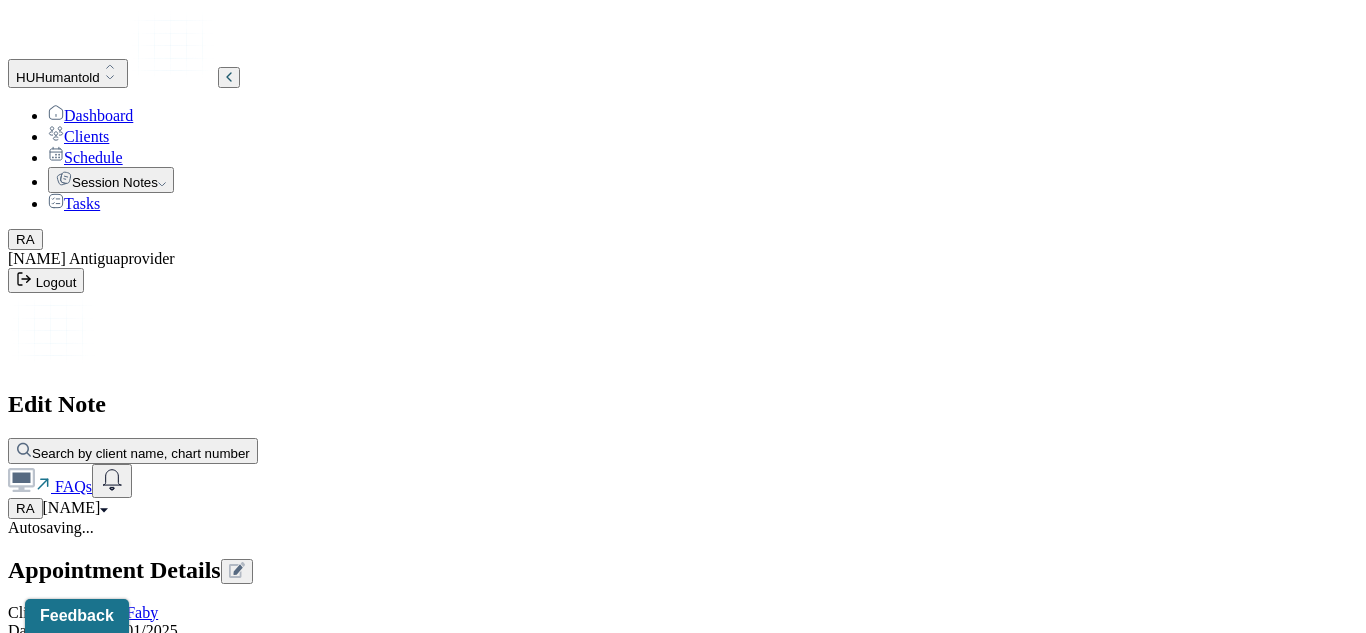 click on "Attempts to alleviate the emotional disturbances" at bounding box center (683, 1758) 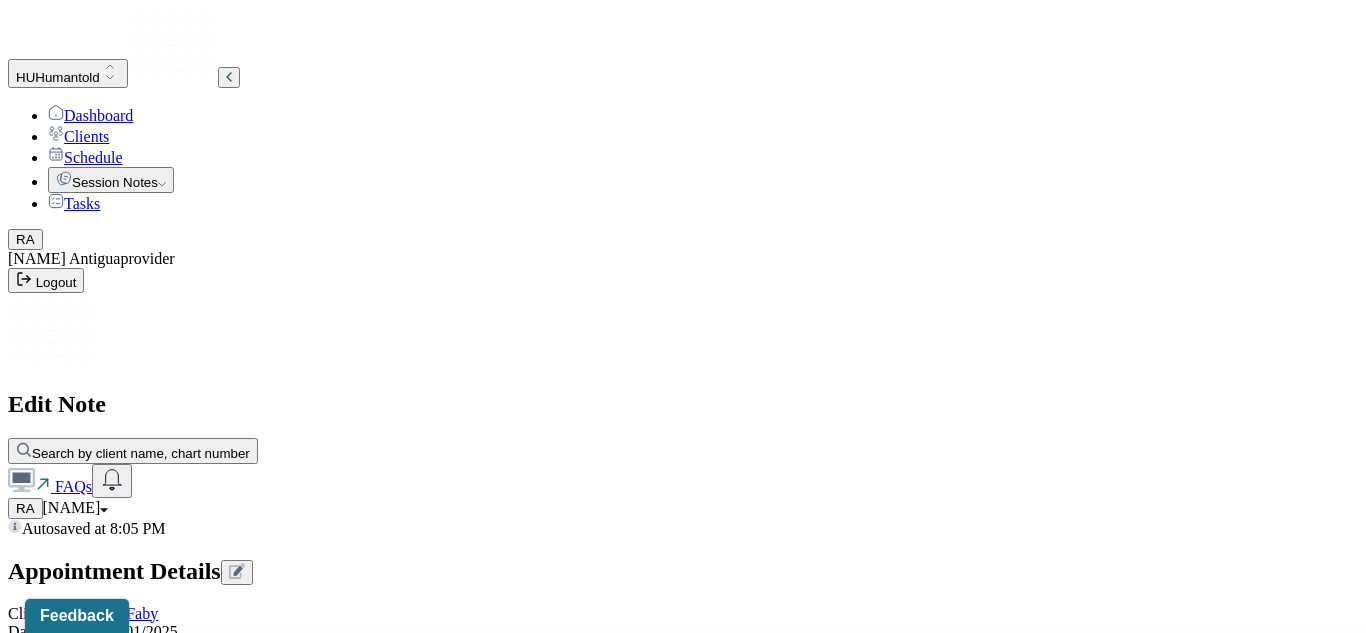 click on "Appointment location * Teletherapy Client Teletherapy Location Home Office Other Provider Teletherapy Location Home Office Other Consent was received for the teletherapy session The teletherapy session was conducted via video Primary diagnosis * [DIAGNOSIS] Secondary diagnosis (optional) [DIAGNOSIS] Tertiary diagnosis (optional) Tertiary diagnosis Emotional / Behavioural symptoms demonstrated * Client appeared physically exhausted and under the weather.   Causing * Maladaptive Functioning Intention for Session * option Attempts to alleviate the emotional disturbances, selected. 6 results available. Use Up and Down to choose options, press Enter to select the currently focused option, press Escape to exit the menu, press Tab to select the option and exit the menu. Attempts to alleviate the emotional disturbances Attempts to alleviate the emotional disturbances Reverse or change maladaptive patterns of behavior Facilitate coping mechanisms Facilitate coping mechanisms" at bounding box center [683, 1402] 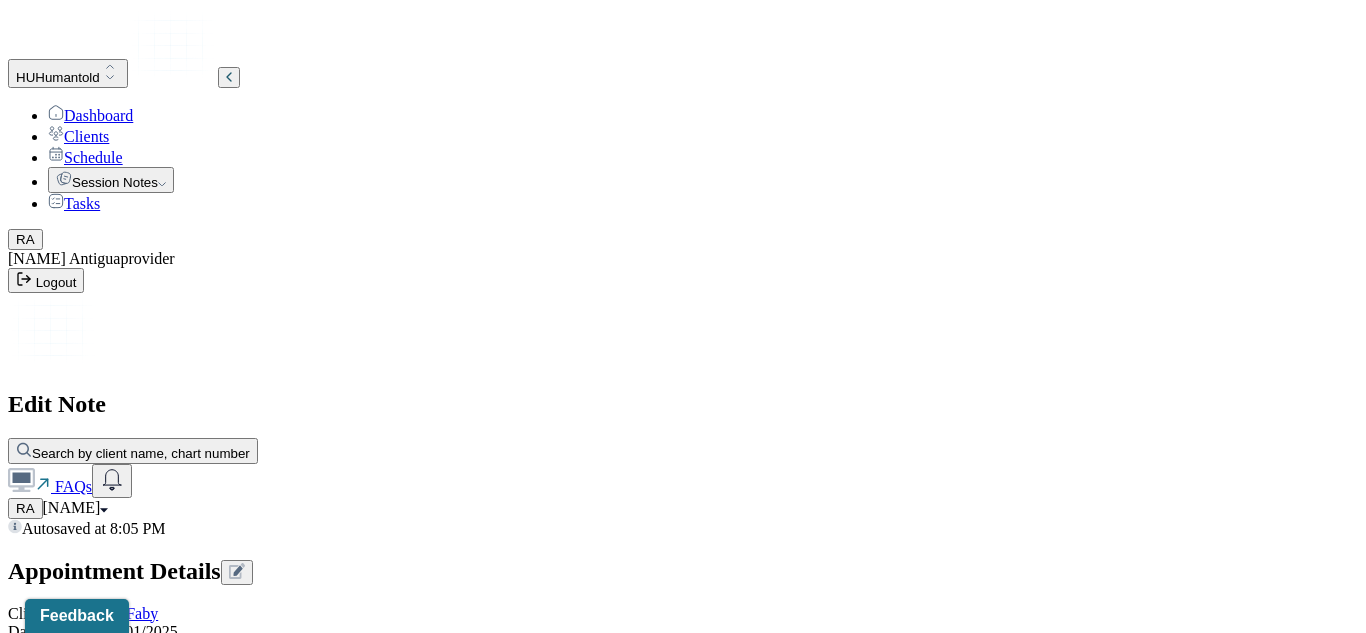 click on "Autosaved at 8:05 PM Appointment Details Client name [FIRST] [LAST] Date of service 08/01/2025 Time 5:00pm - 6:00pm Duration 1hr Appointment type individual therapy Provider name [FIRST] [LAST] Modifier 1 95 Telemedicine Note type Individual soap note Appointment Details Client name [FIRST] [LAST] Date of service 08/01/2025 Time 5:00pm - 6:00pm Duration 1hr Appointment type individual therapy Provider name [FIRST] [LAST] Modifier 1 95 Telemedicine Note type Individual soap note Load previous session note Instructions The fields marked with an asterisk ( * ) are required before you can submit your notes. Before you can submit your session notes, they must be signed. You have the option to save your notes as a draft before making a submission. Appointment location * Teletherapy Client Teletherapy Location Home Office Other Provider Teletherapy Location Home Office Other Consent was received for the teletherapy session The teletherapy session was conducted via video Primary diagnosis * Secondary diagnosis *" at bounding box center (683, 2424) 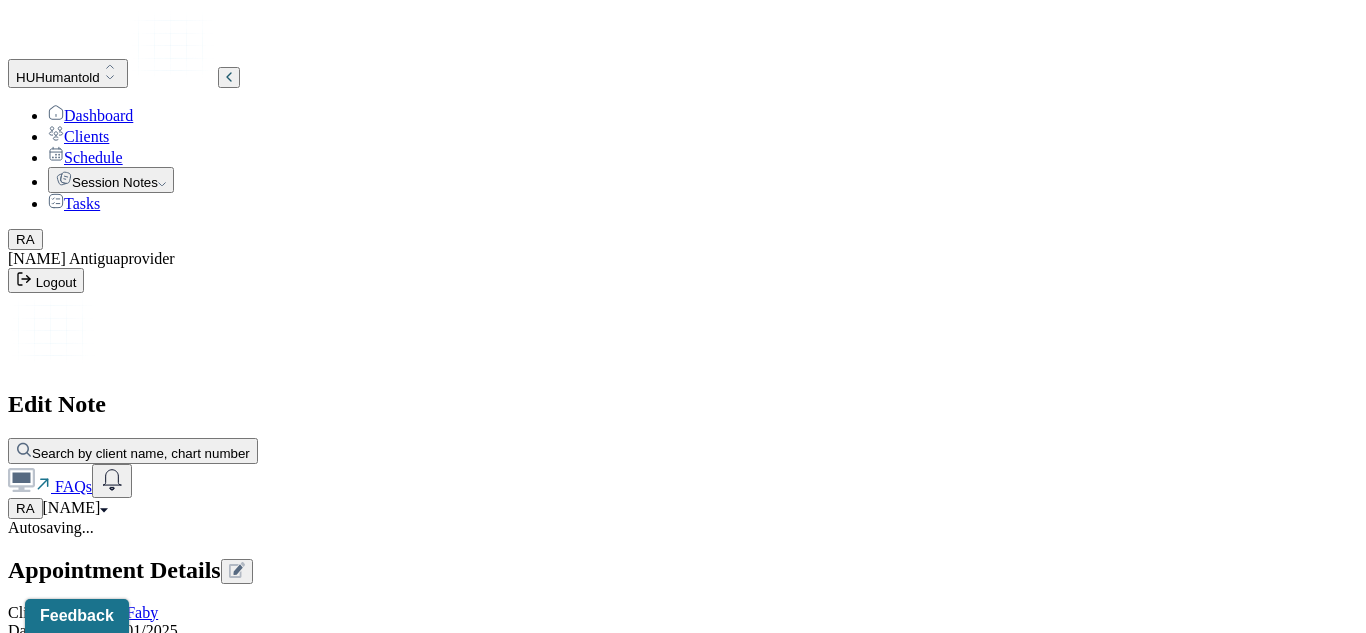 type on "Will" 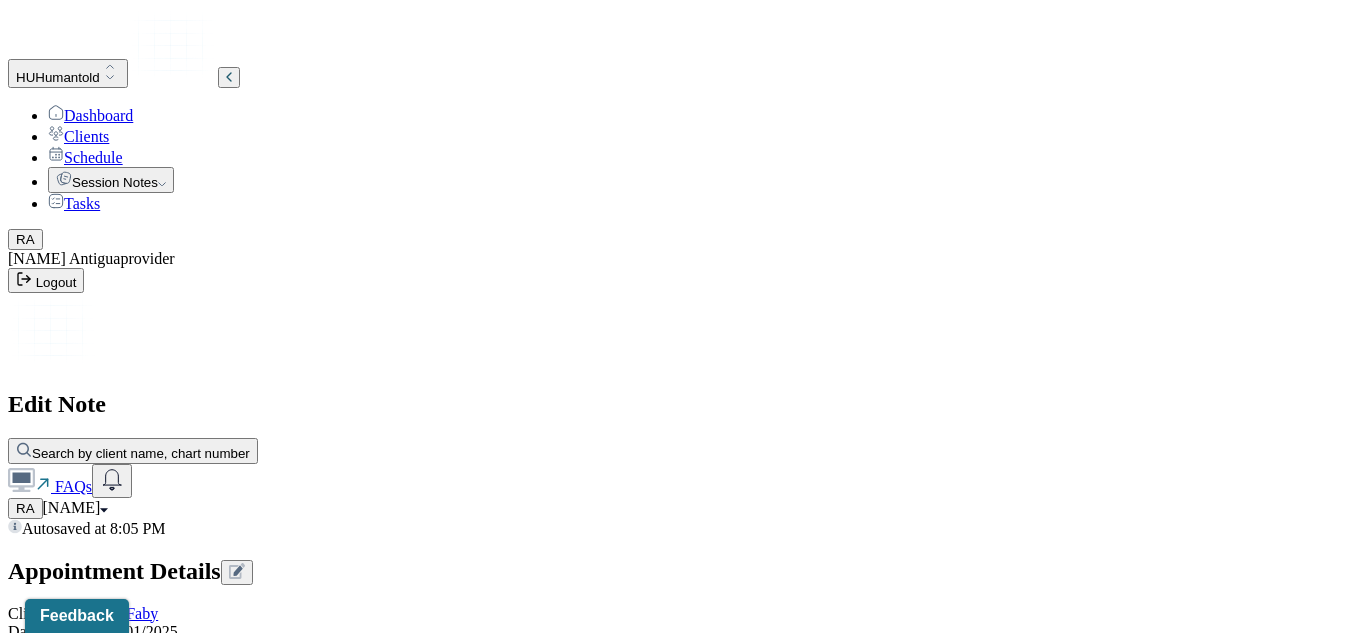 click on "08/01/2025" at bounding box center (96, 3322) 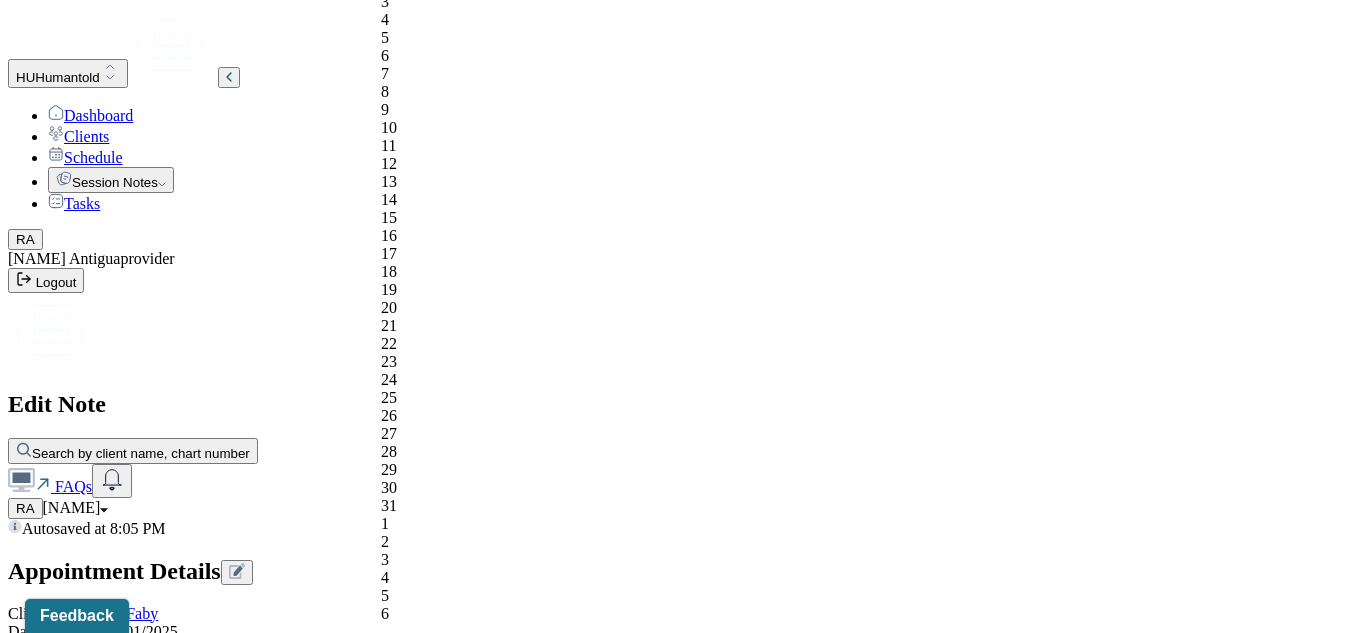 click on "8" at bounding box center (477, 92) 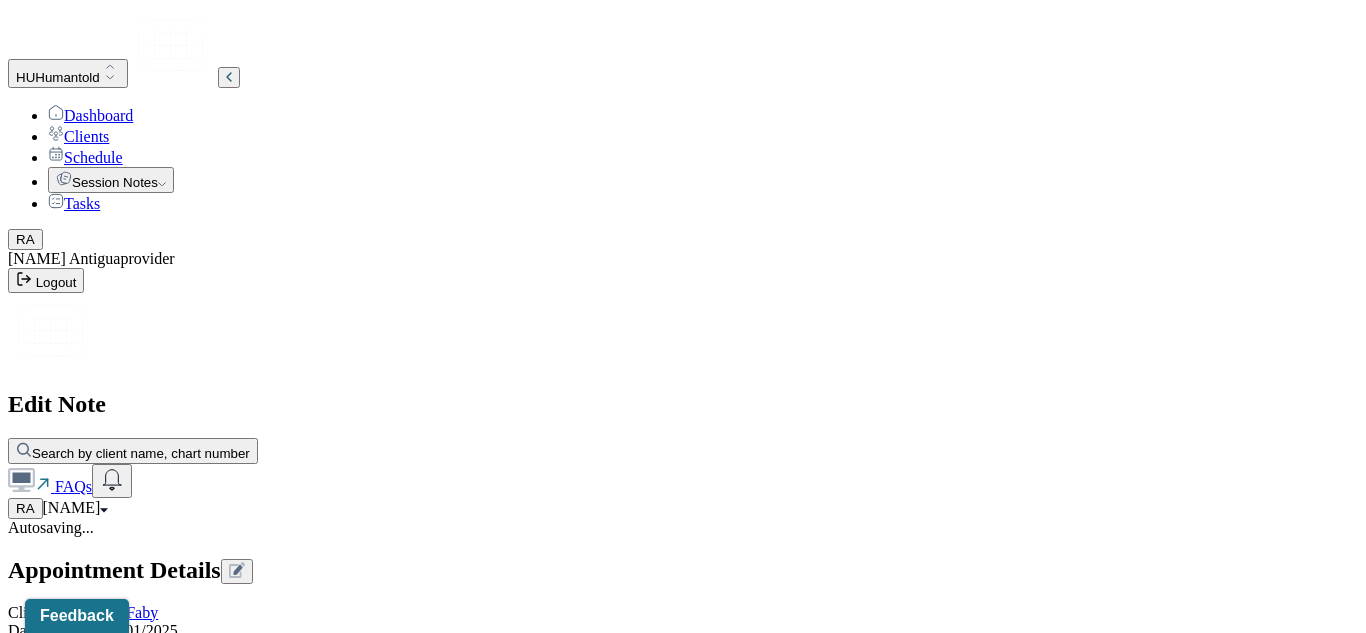 click on "Frequency of sessions" at bounding box center [683, 3183] 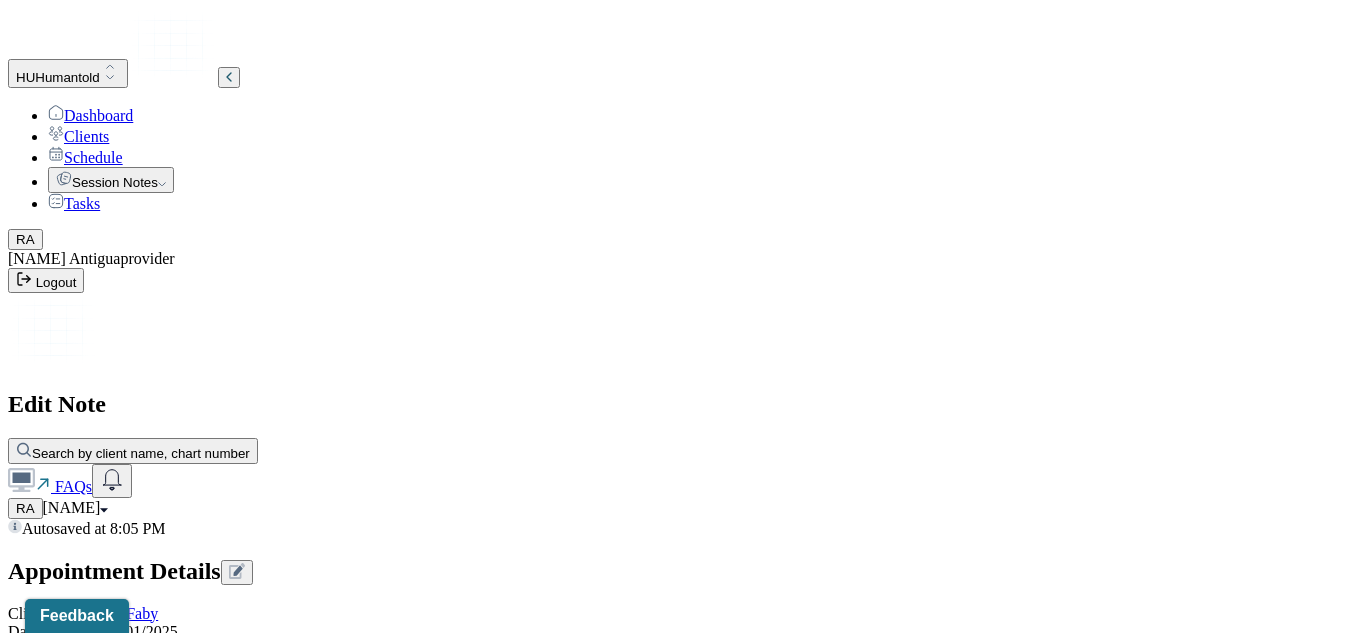click on "Autosaved at 8:05 PM Appointment Details Client name [FIRST] [LAST] Date of service 08/01/2025 Time 5:00pm - 6:00pm Duration 1hr Appointment type individual therapy Provider name [FIRST] [LAST] Modifier 1 95 Telemedicine Note type Individual soap note Appointment Details Client name [FIRST] [LAST] Date of service 08/01/2025 Time 5:00pm - 6:00pm Duration 1hr Appointment type individual therapy Provider name [FIRST] [LAST] Modifier 1 95 Telemedicine Note type Individual soap note Load previous session note Instructions The fields marked with an asterisk ( * ) are required before you can submit your notes. Before you can submit your session notes, they must be signed. You have the option to save your notes as a draft before making a submission. Appointment location * Teletherapy Client Teletherapy Location Home Office Other Provider Teletherapy Location Home Office Other Consent was received for the teletherapy session The teletherapy session was conducted via video Primary diagnosis * Secondary diagnosis *" at bounding box center [683, 2424] 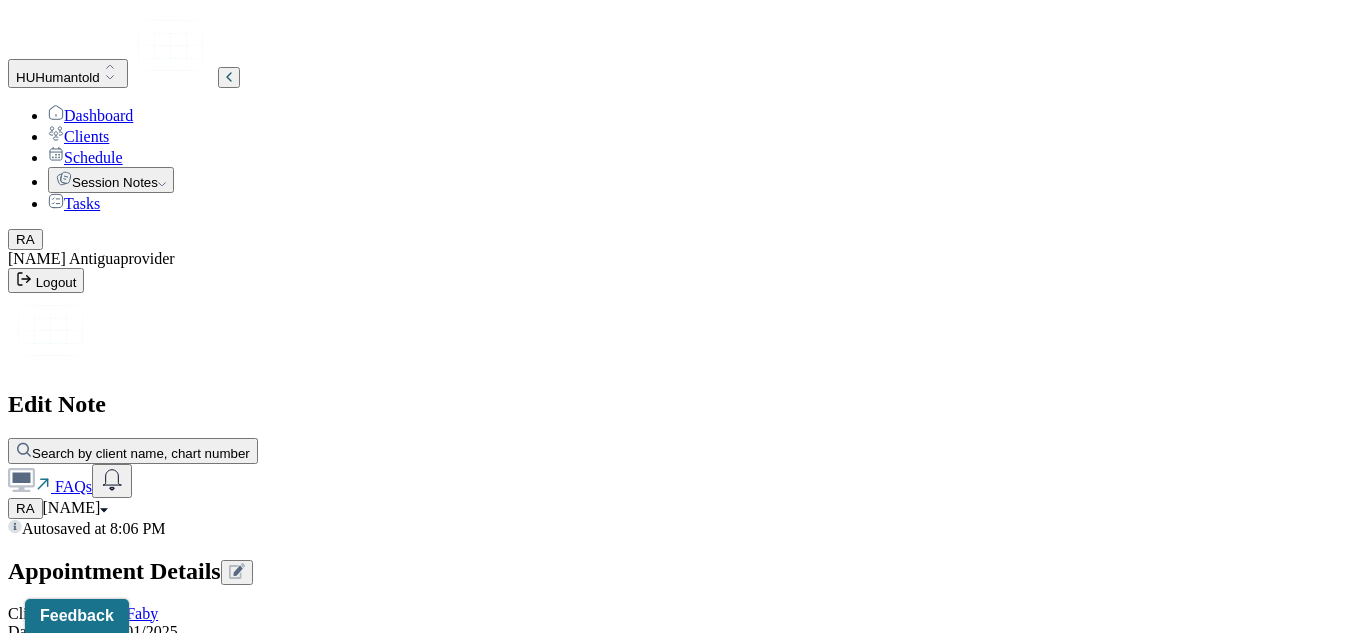 scroll, scrollTop: 1372, scrollLeft: 0, axis: vertical 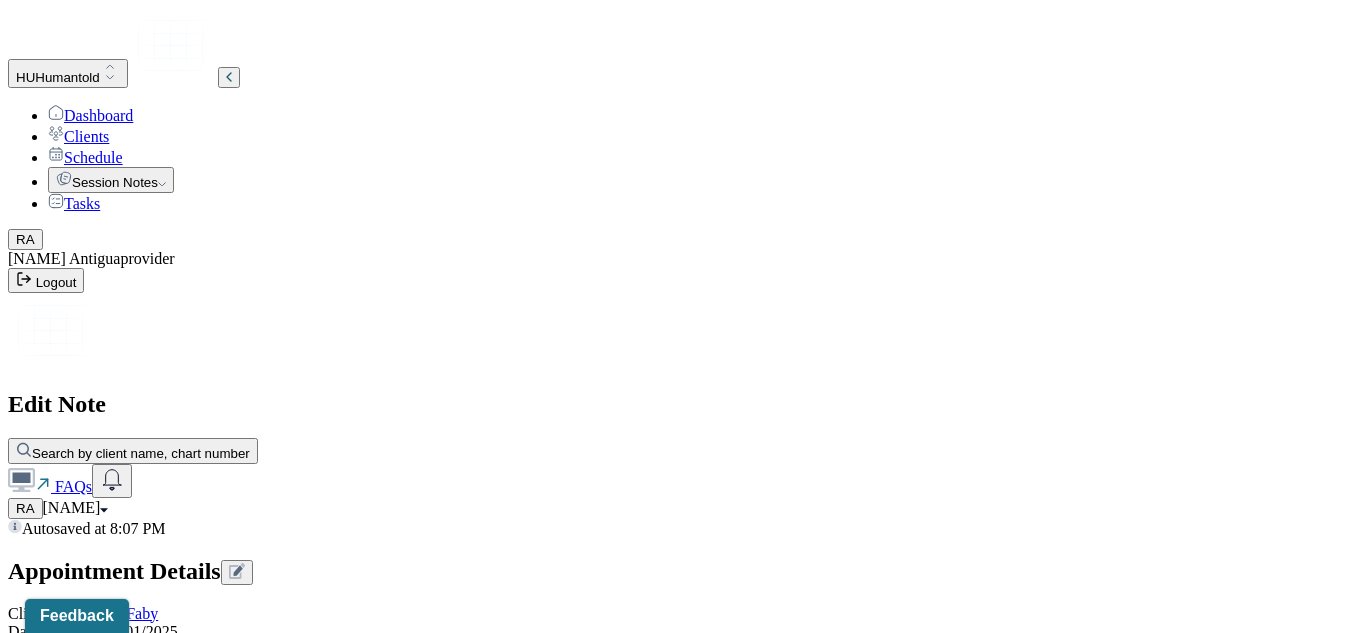 click on "The client reported that she's went through a recent procedure with her birth control. Client reported symptoms of exhaustion, anxiety, night sweats, and trouble sleeping." at bounding box center (88, 1947) 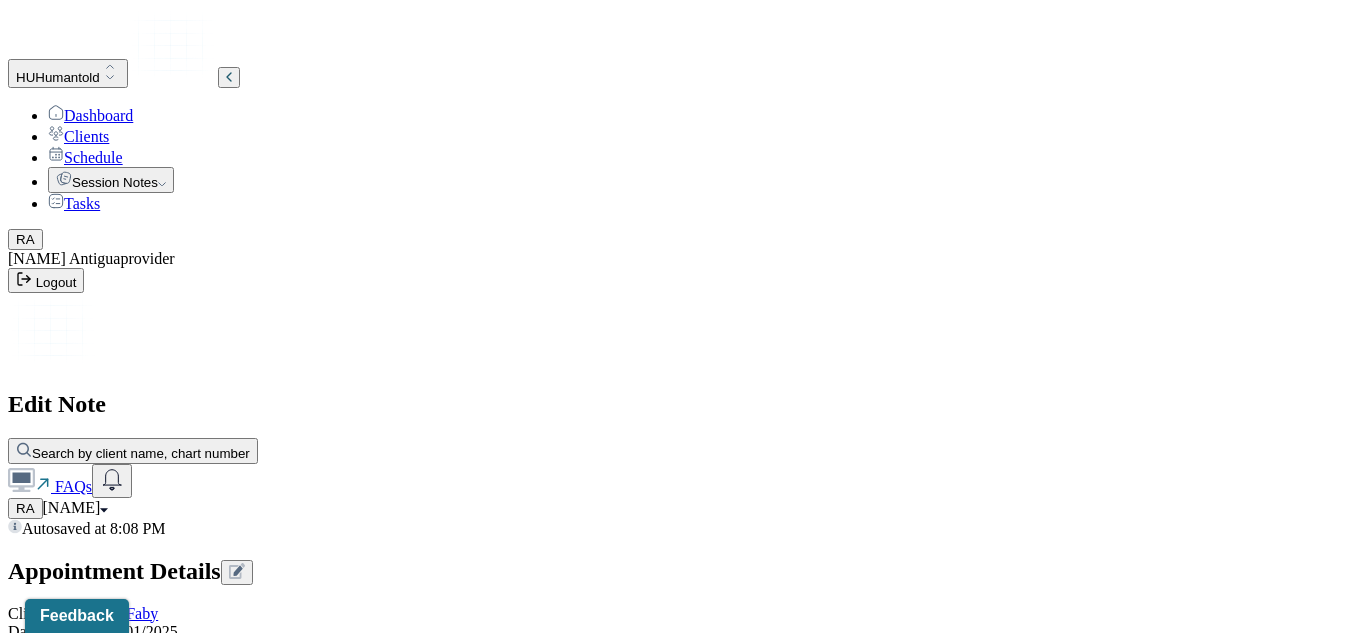 click on "The client reported that she has recently endured a tough procedure with her birth control. Client reported unpleasant symptoms of exhaustion, anxiety, night sweats, and trouble sleeping." at bounding box center [88, 1947] 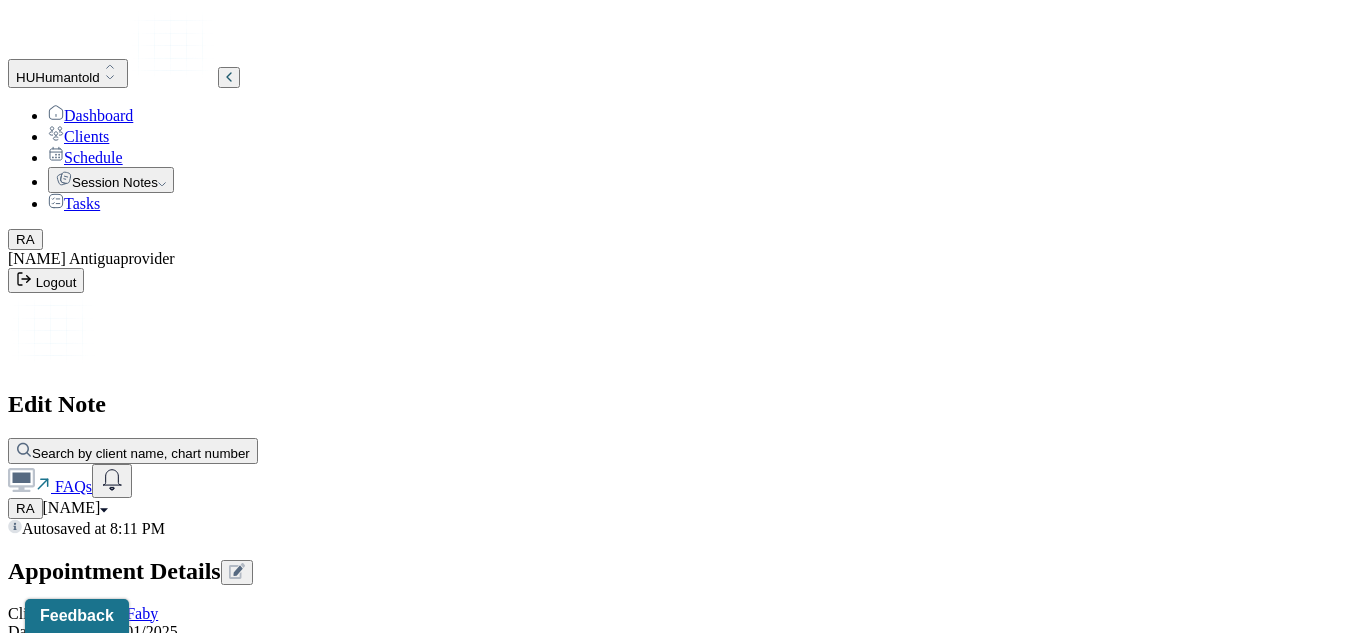 click on "Client was experiencing discomfort with the sides effects of her procedure. Client maintained eye contract and still receptive to treatment regarding her self esteem issues." at bounding box center (626, 2077) 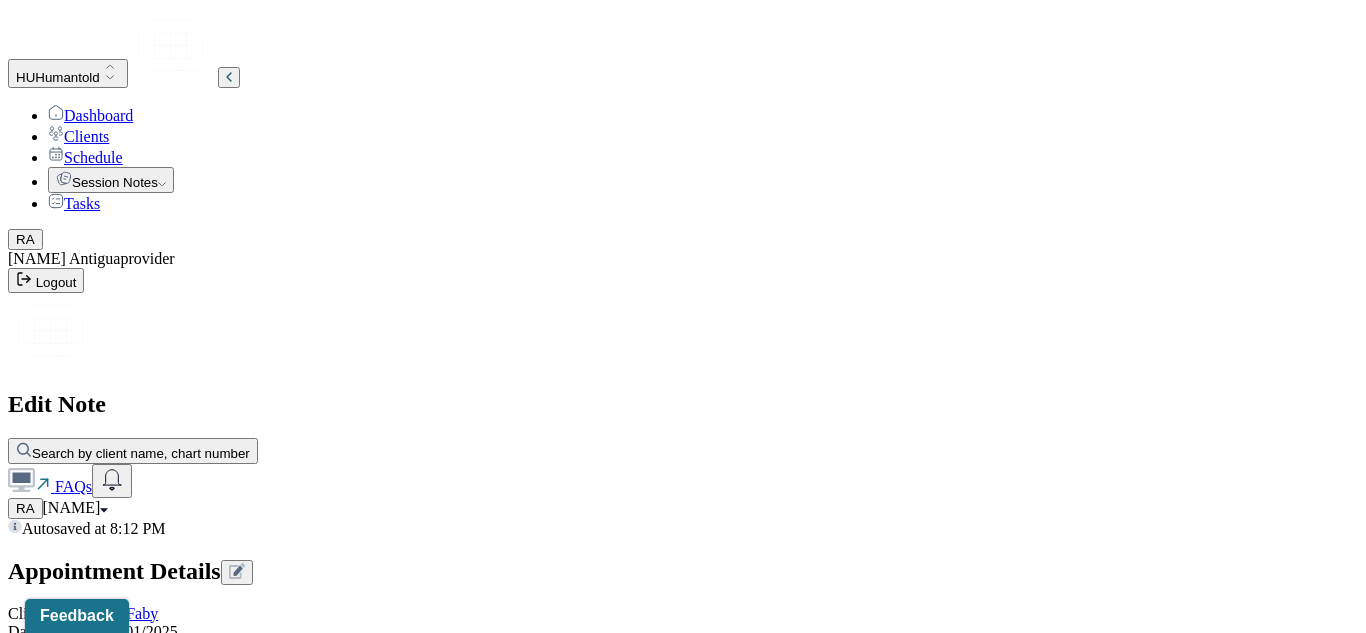 type on "Client’s prognosis is good as she is on board with therapy goals and determined to work on building up her self esteem." 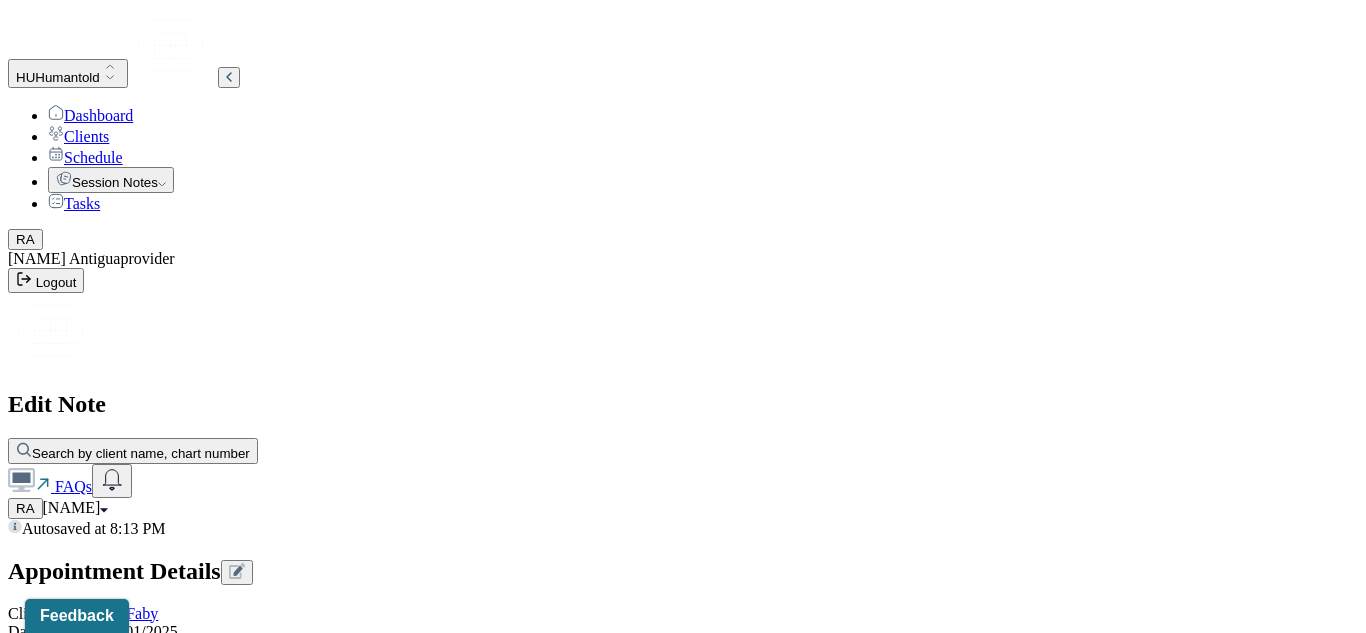 scroll, scrollTop: 3202, scrollLeft: 0, axis: vertical 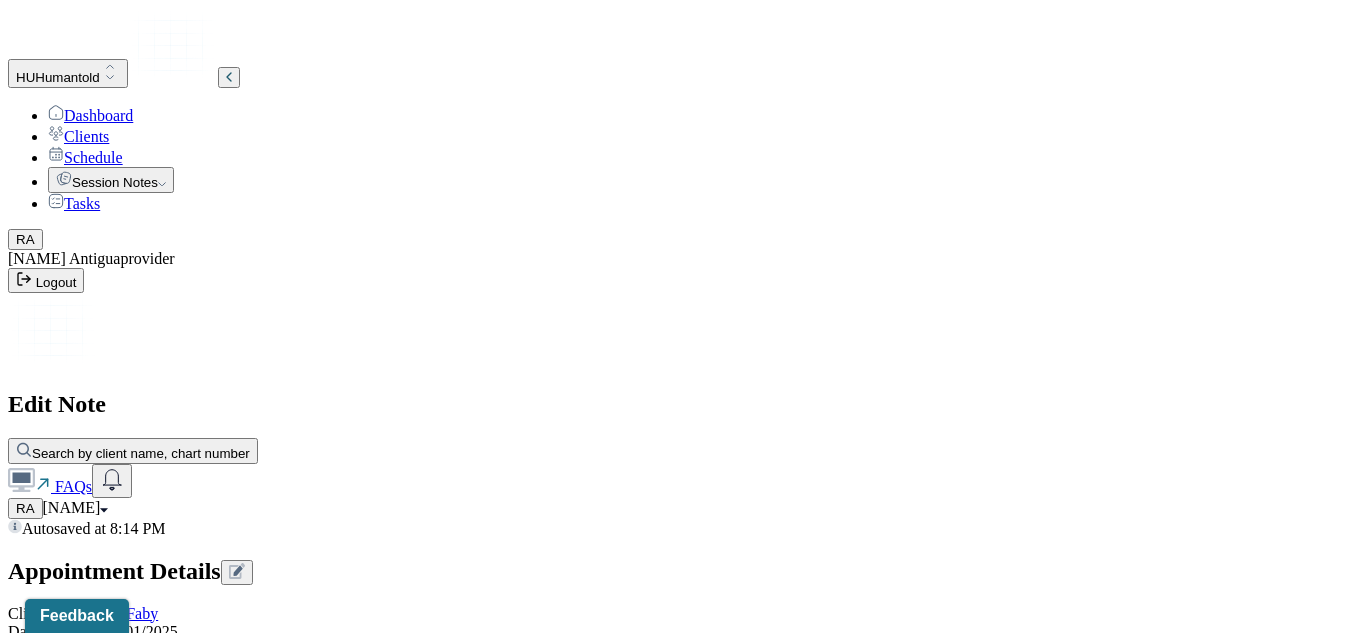 drag, startPoint x: 979, startPoint y: 362, endPoint x: 903, endPoint y: 348, distance: 77.27872 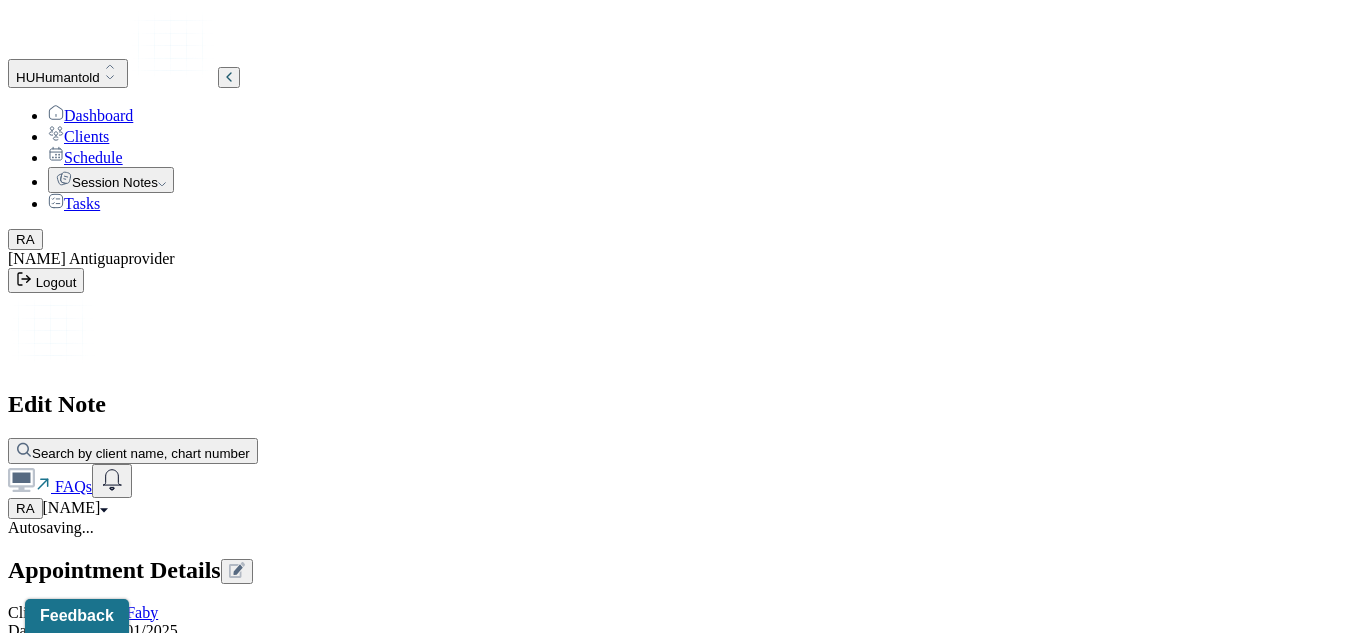 click on "Progress. Client learned new techniques to decipher negative thoughts." at bounding box center (178, 3724) 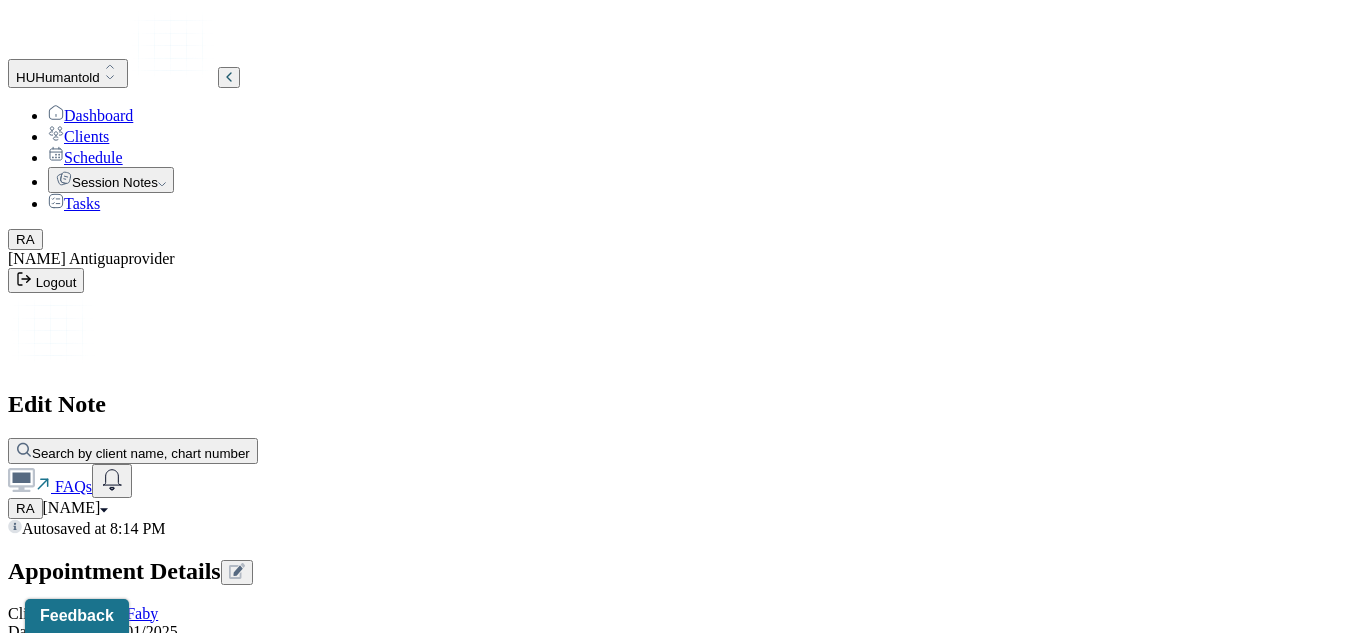 type on "Progress. Client learned new techniques to decipher negative automatic thoughts." 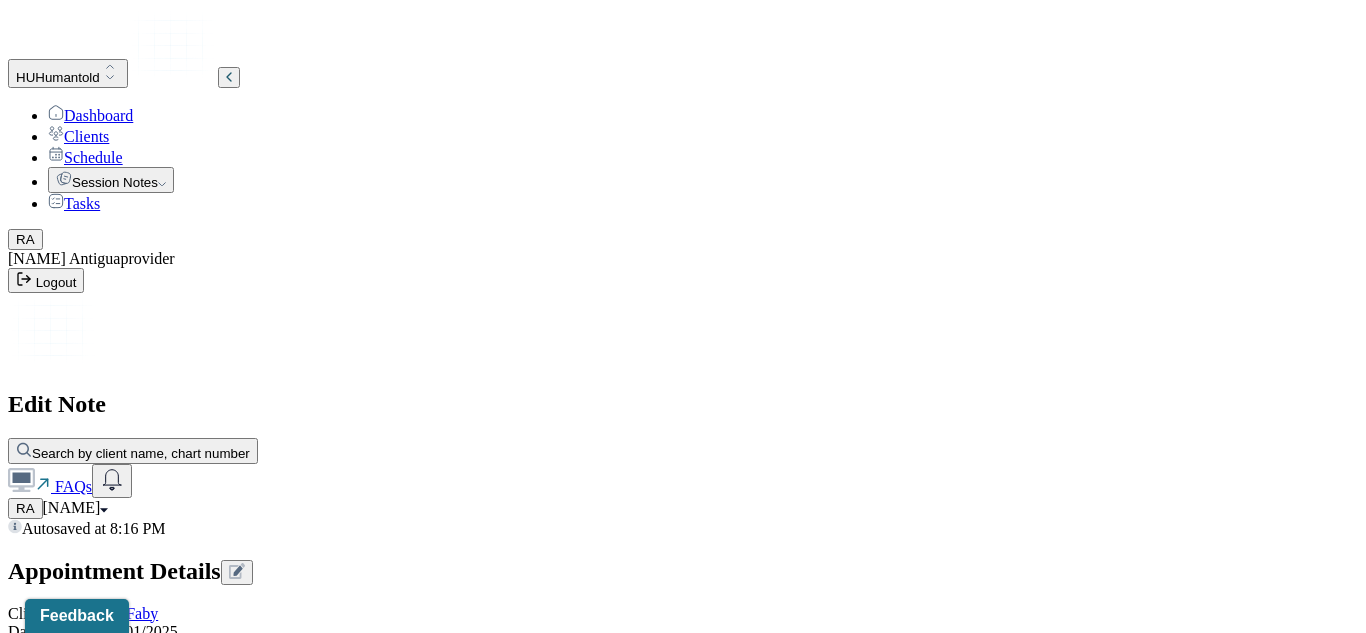 click on "Client’s prognosis is good as she is on board with therapy goals and has taken the approach for necessary steps that help boost her self esteem." at bounding box center (88, 3468) 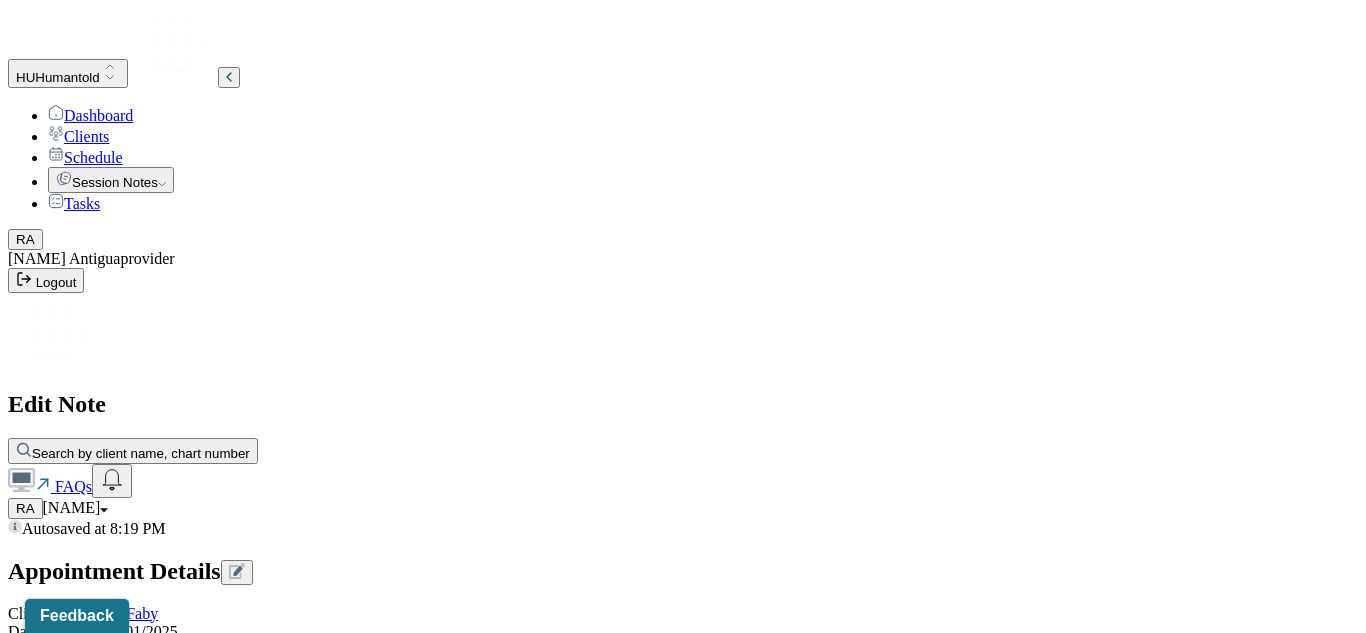 click on "The client showed symptoms of anxiety, overthinking, and negative self-view. These symptoms emphasize the client's general anxiety toward feeling like an outsider who doesn't belong. CBT was used to help the client decipher past experiences" at bounding box center [88, 2243] 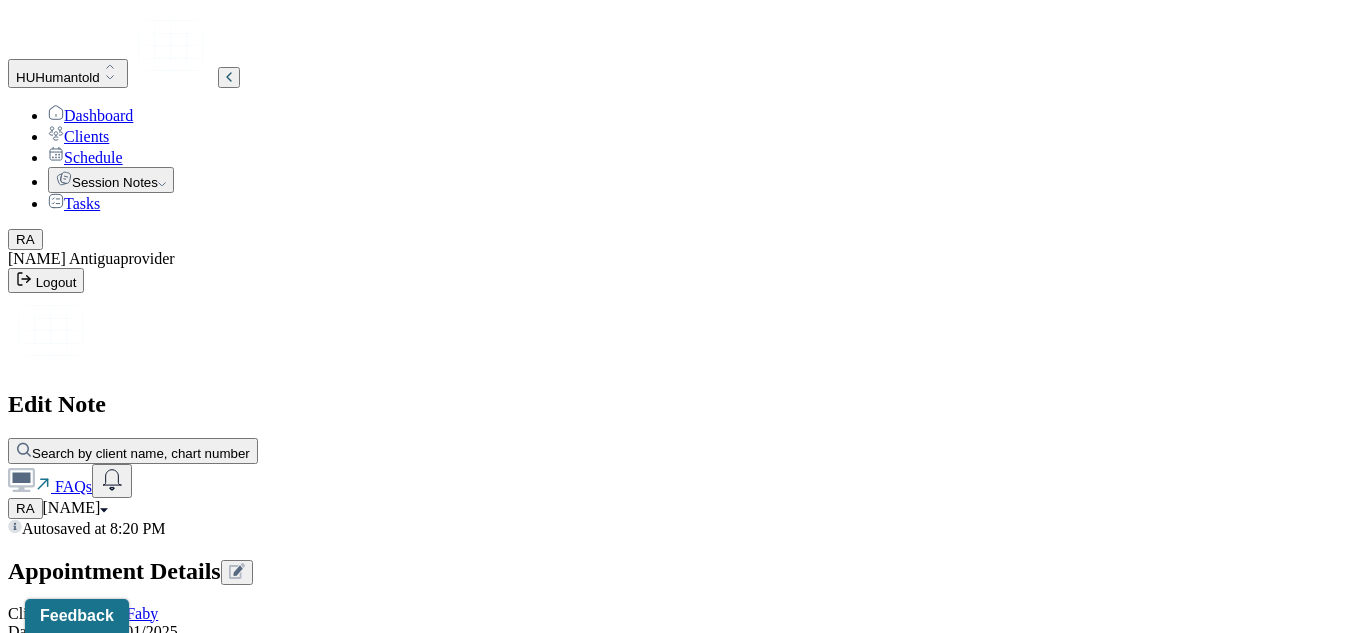 scroll, scrollTop: 991, scrollLeft: 0, axis: vertical 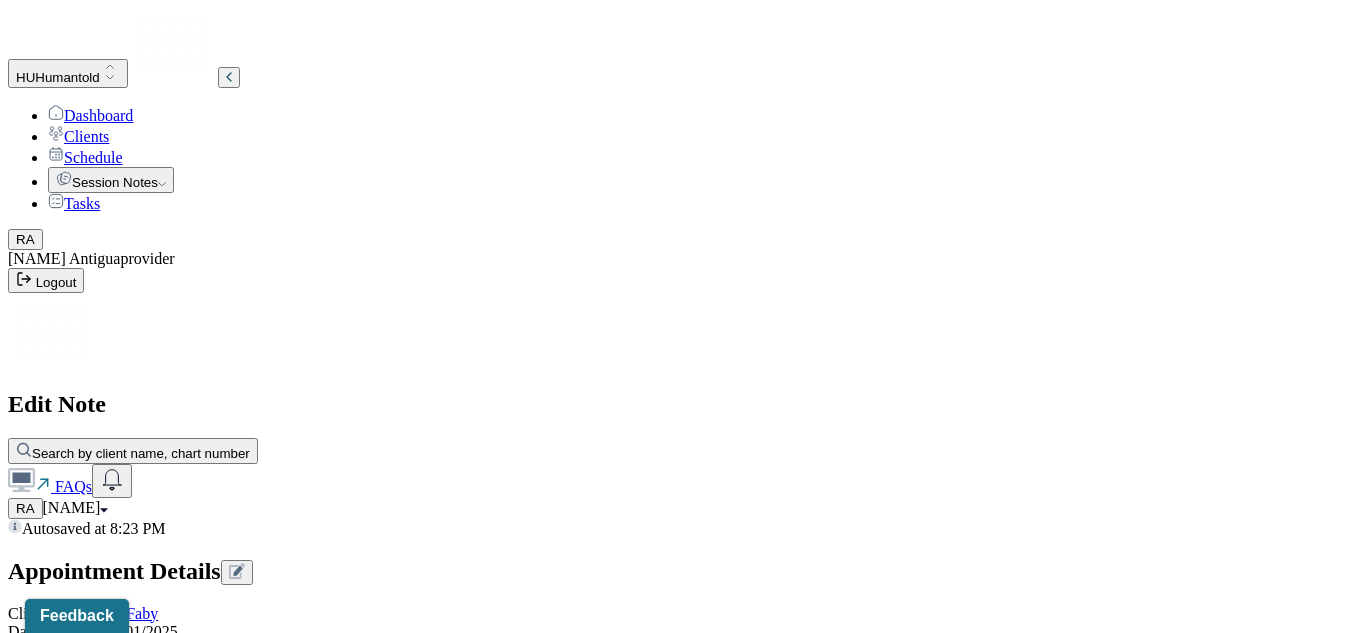 type on "The client appeared physically exhausted and under the weather.  Client was preoccupied with managing her pain." 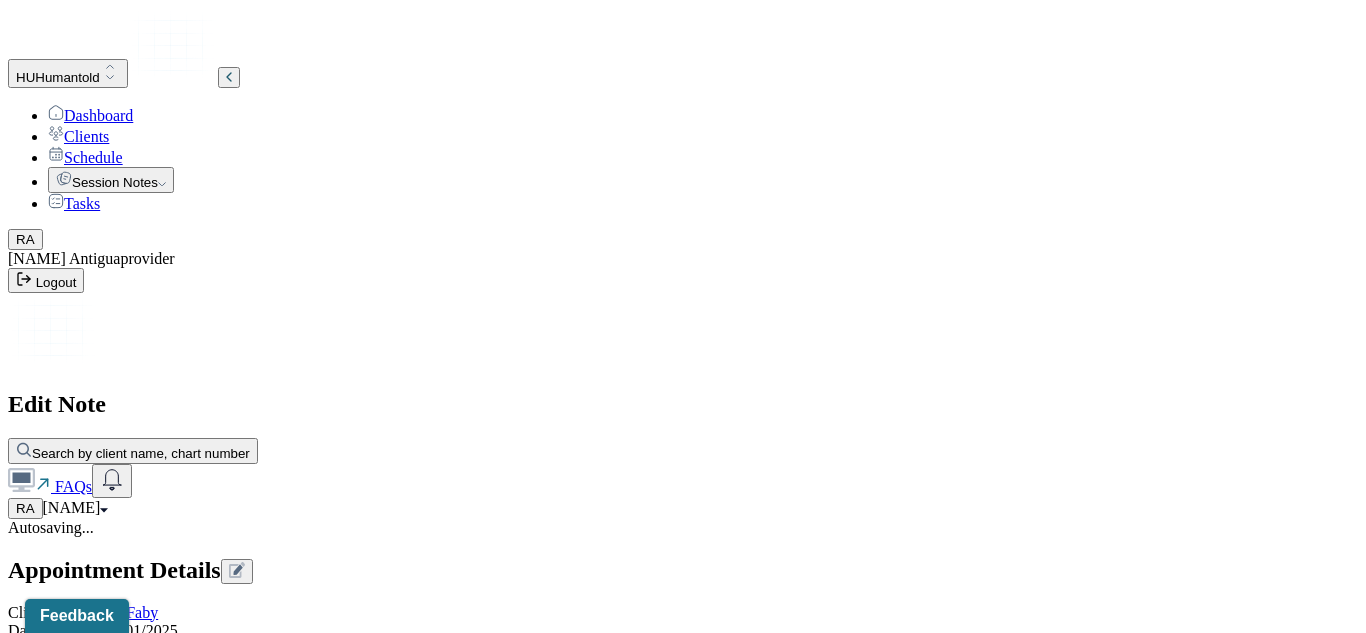 click on "Will continue weekly sessions. Next steps involve discussing real life examples of self esteem being increased, and preparation for getting back to work and teaching.reatment plan remains the same ." at bounding box center [88, 3129] 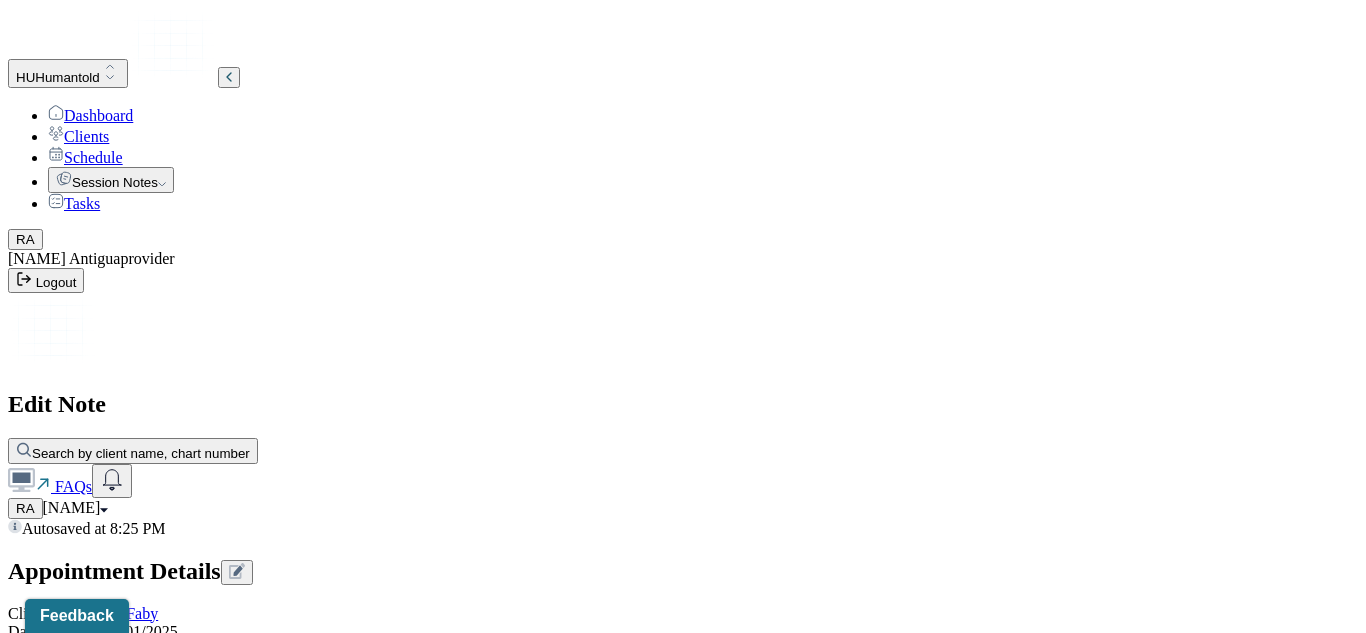 click on "Will continue weekly sessions. Next steps involve discussing real life examples of self esteem being increased, and preparation for getting back to work and teaching. Treatment plan remains the same ." at bounding box center [88, 3130] 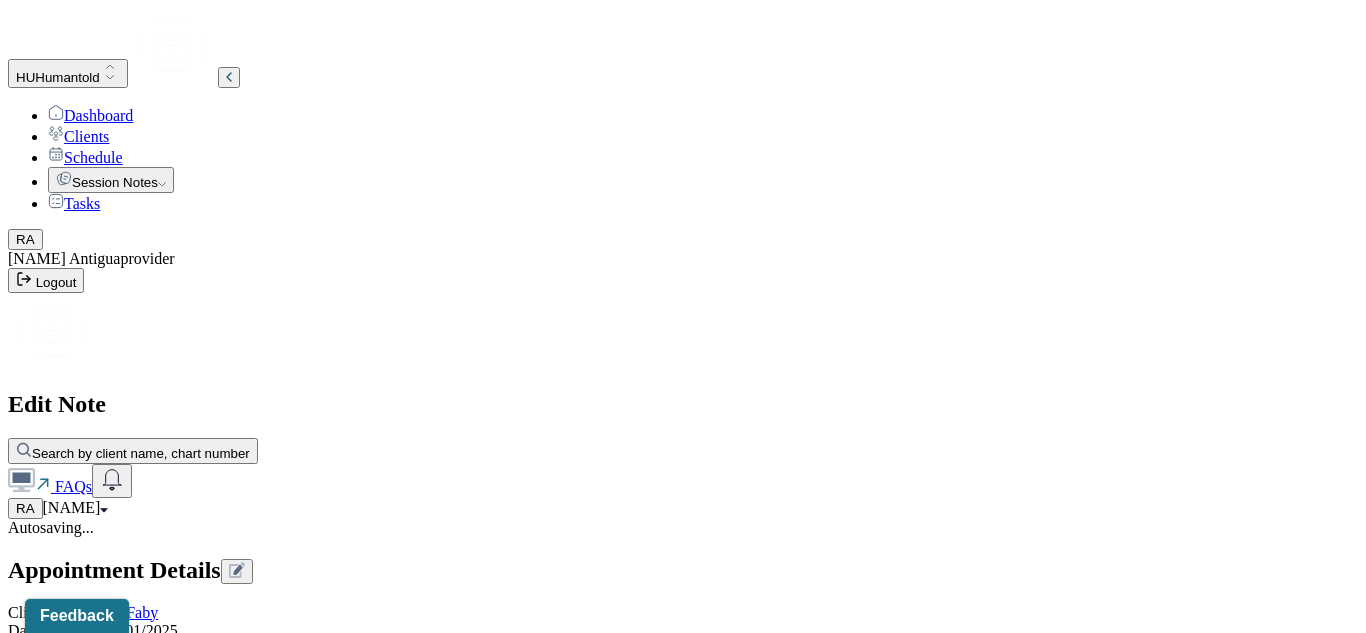 click on "Will continue weekly sessions. Next steps involve discussing real life examples of self esteem being increased, and preparation for getting back to work and teaching. Treatment plan remains the same ." at bounding box center (88, 3129) 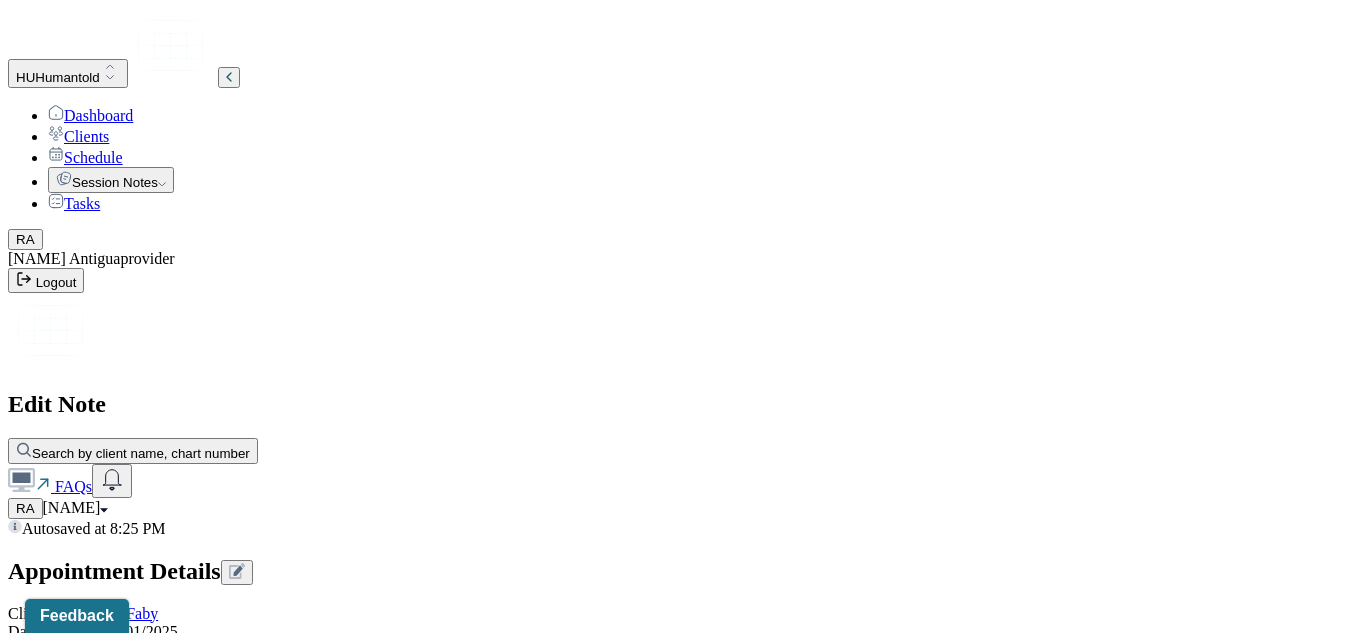 click on "Will continue weekly sessions. Next steps involve discussing real life examples of self esteem being increased, and preparation for getting back to work and teaching. The treatment plan remains the same." at bounding box center [88, 3130] 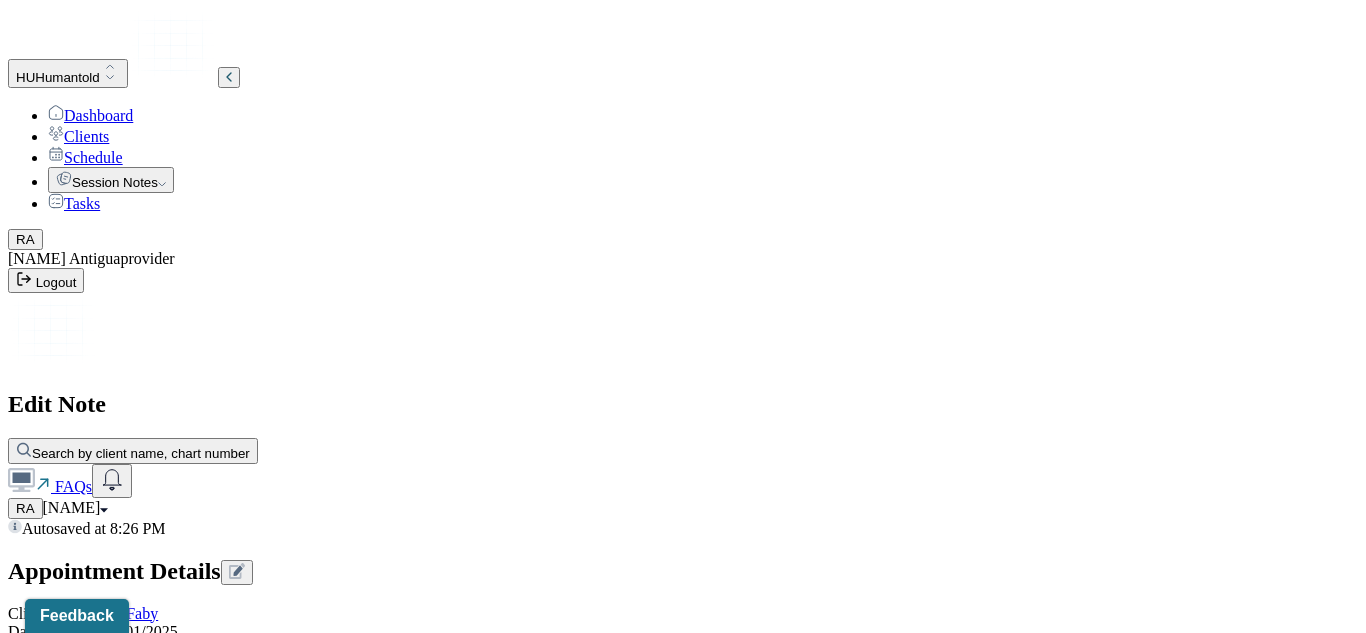 type on "R.A." 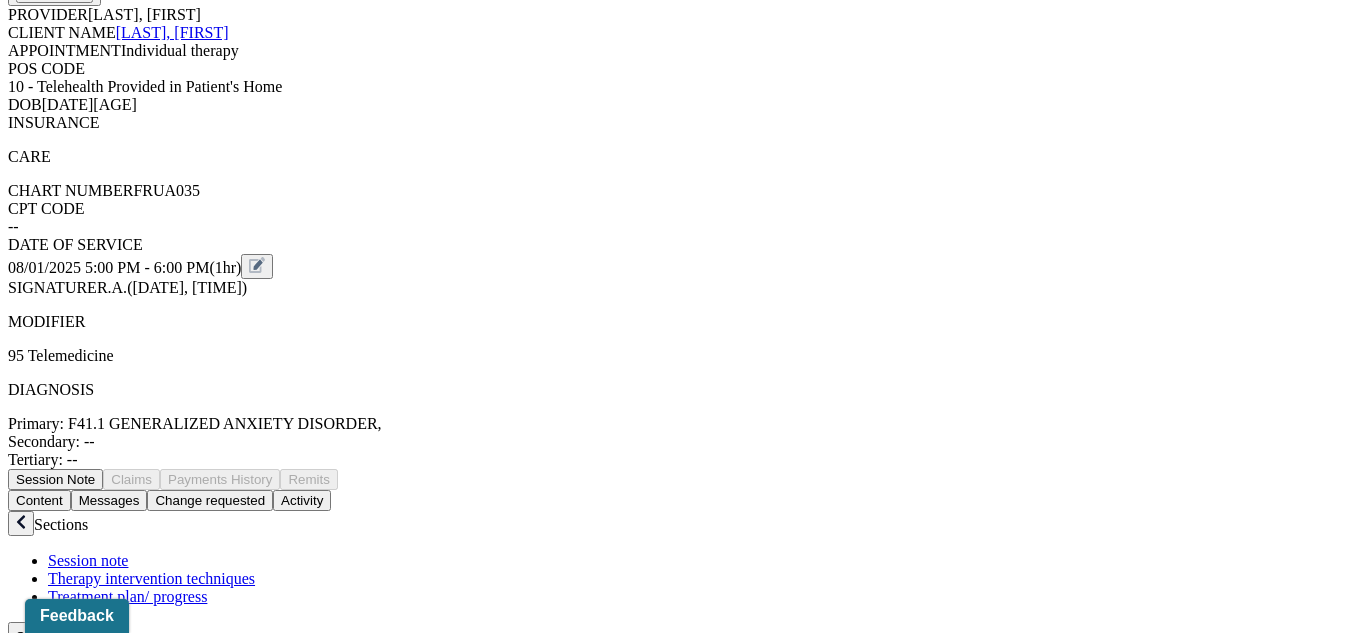 scroll, scrollTop: 0, scrollLeft: 0, axis: both 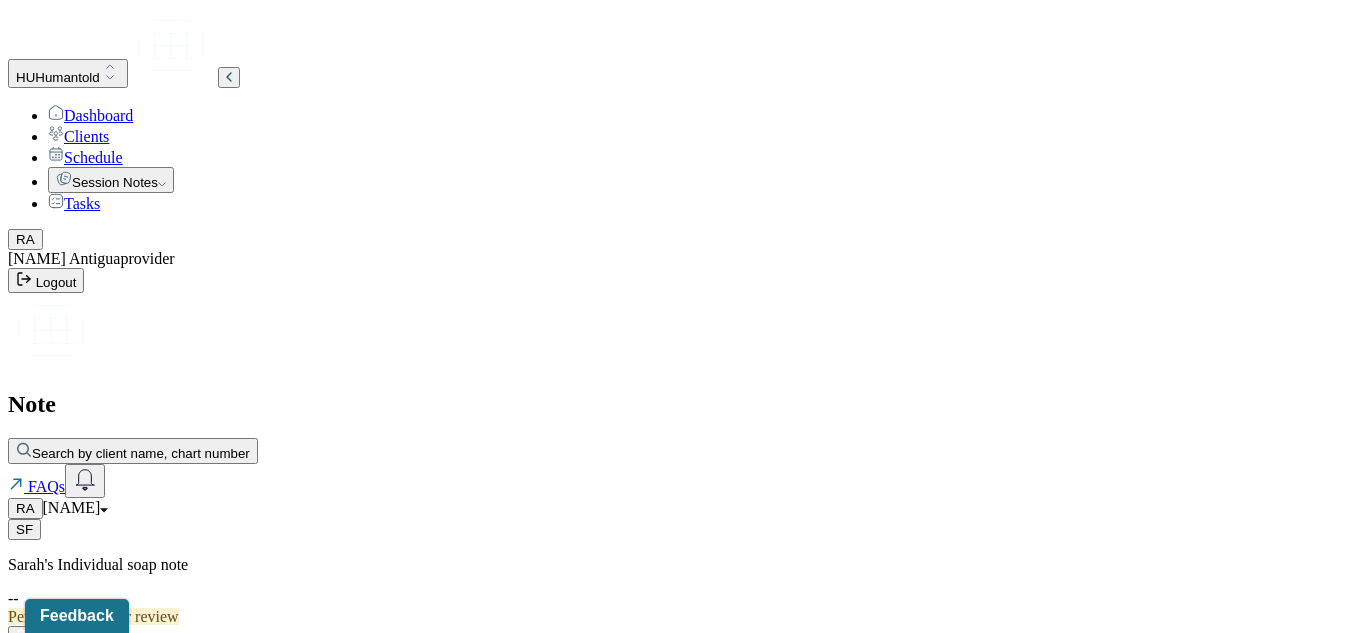 click on "RA [LAST]" at bounding box center (683, 508) 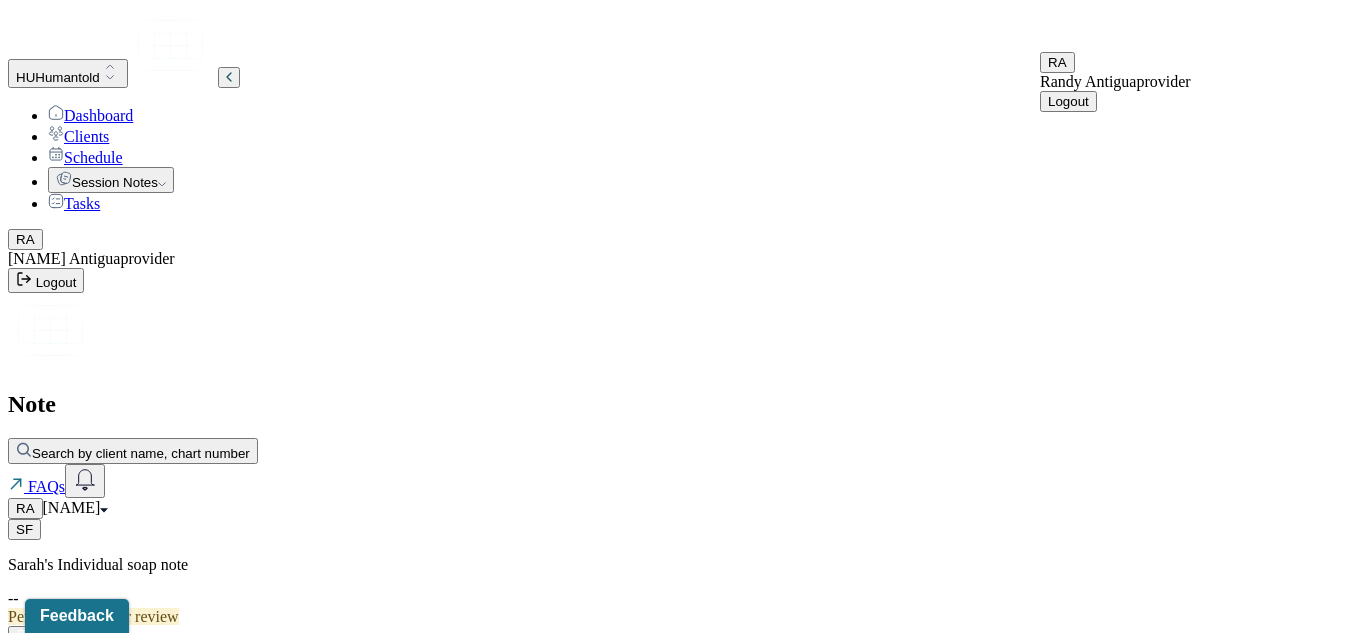 click on "Logout" at bounding box center (1068, 101) 